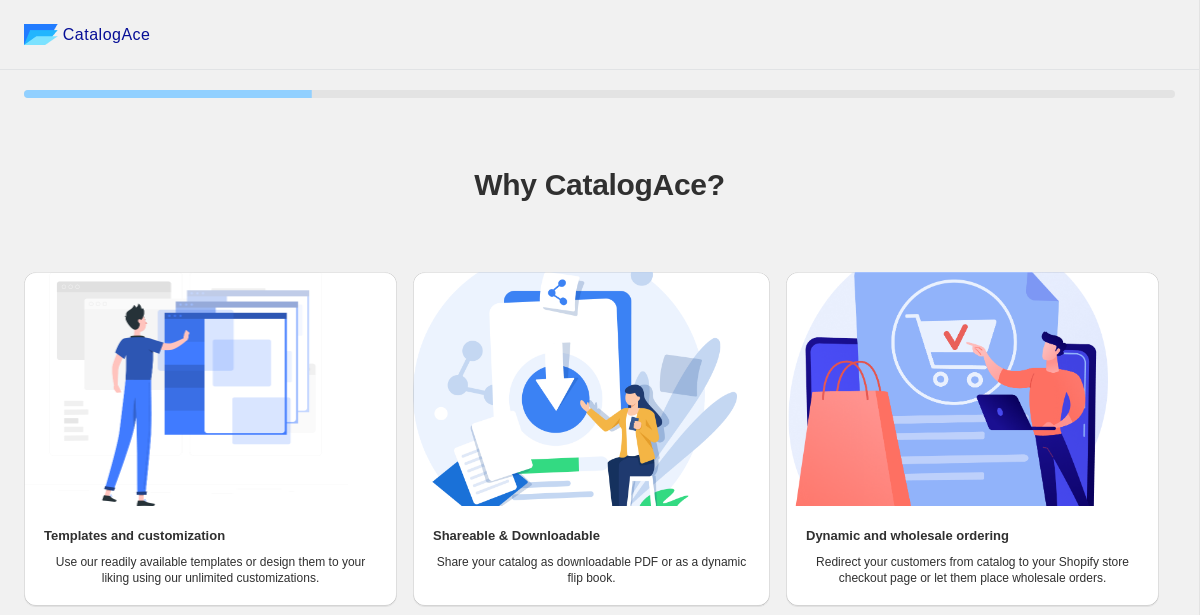 scroll, scrollTop: 94, scrollLeft: 0, axis: vertical 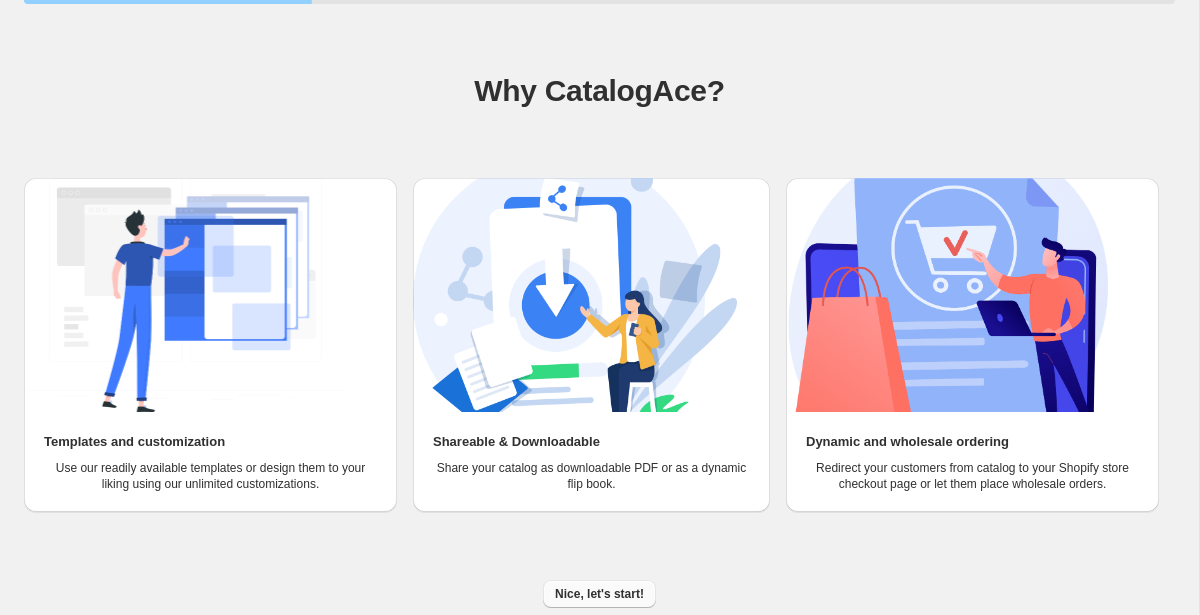 click on "Nice, let's start!" at bounding box center (599, 594) 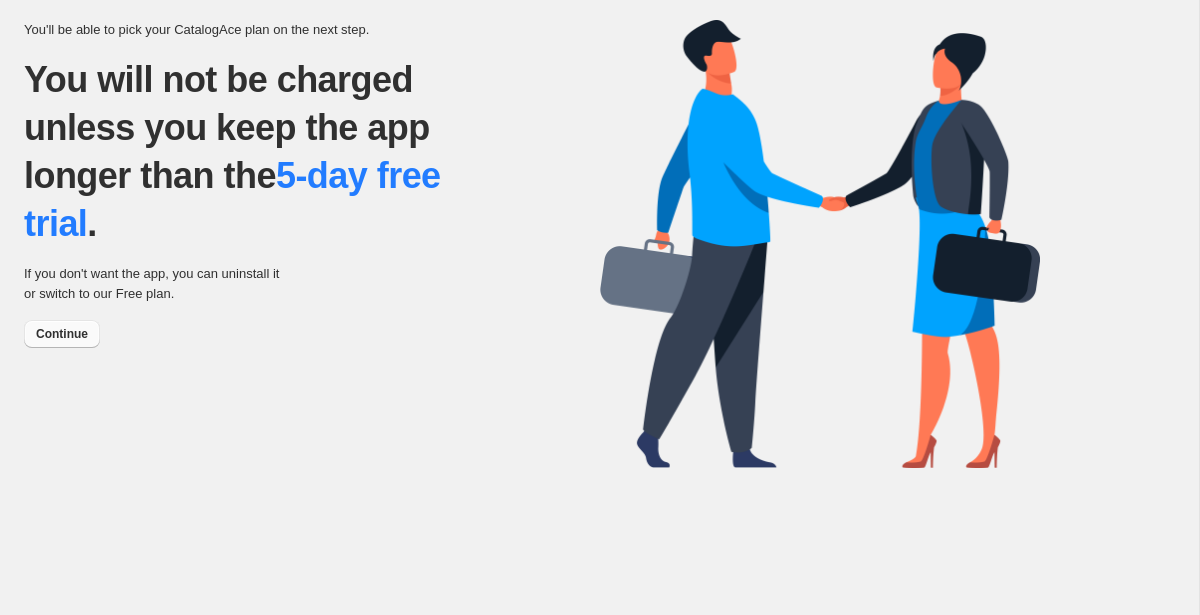 click on "Continue" at bounding box center [62, 334] 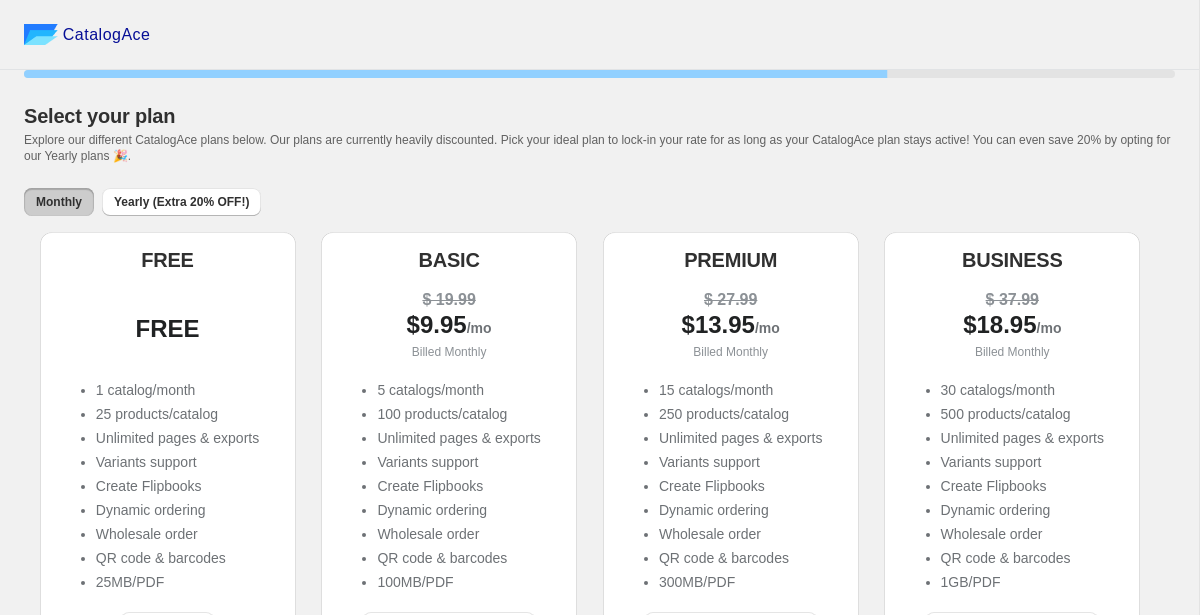 click on "FREE 1 catalog/month 25 products/catalog Unlimited pages & exports Variants support Create Flipbooks Dynamic ordering Wholesale order QR code & barcodes 25MB/PDF" at bounding box center (168, 434) 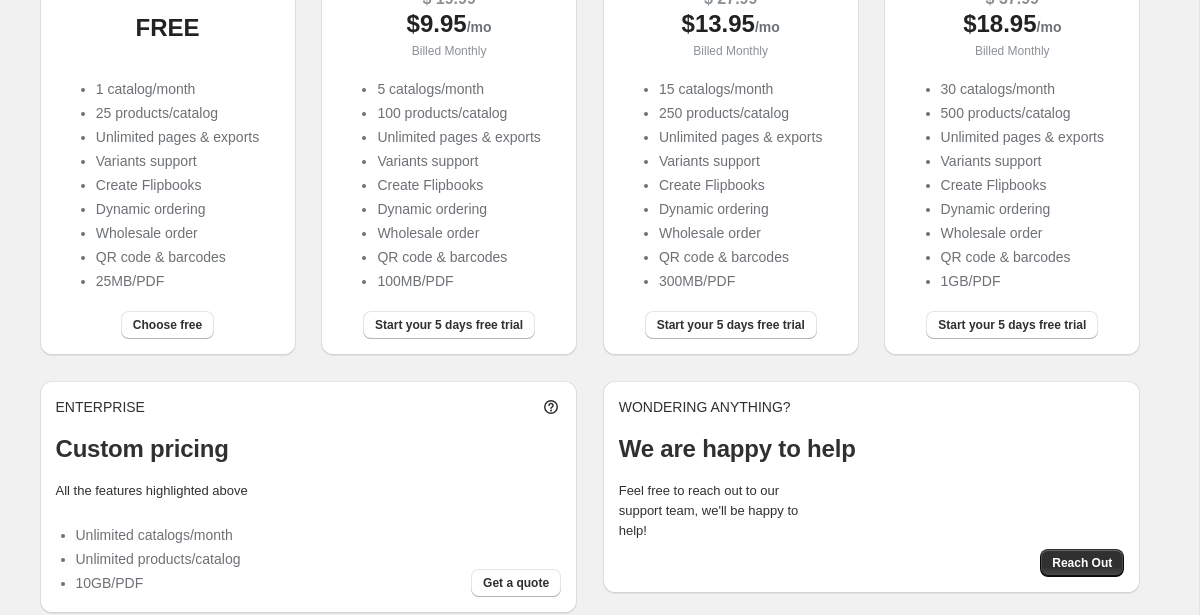 scroll, scrollTop: 324, scrollLeft: 0, axis: vertical 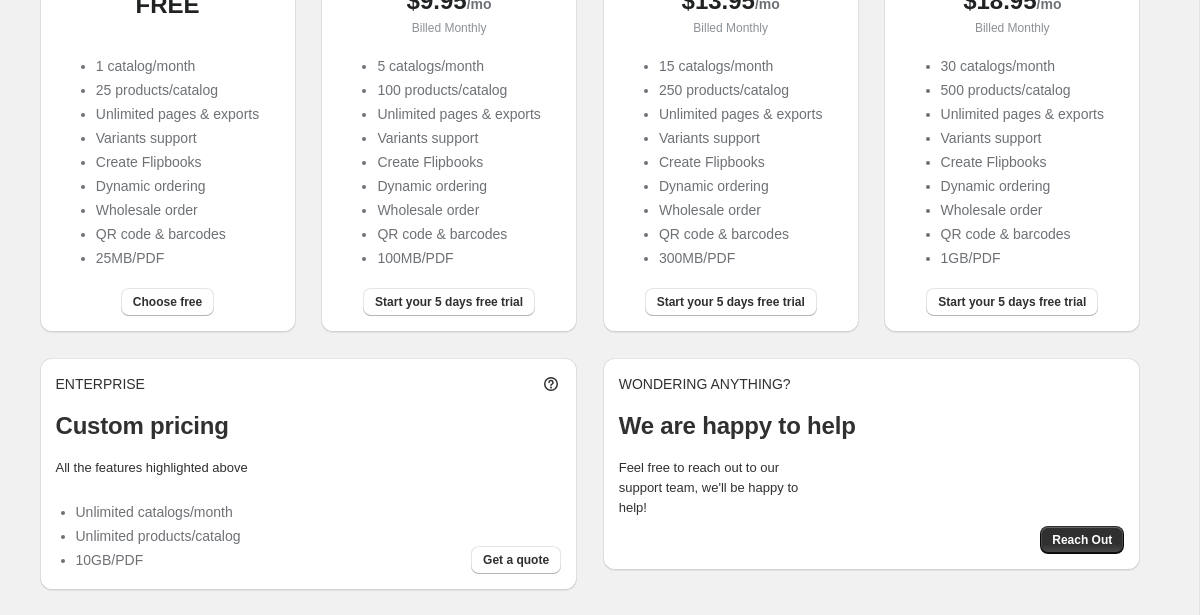 click on "Choose free" at bounding box center (160, 294) 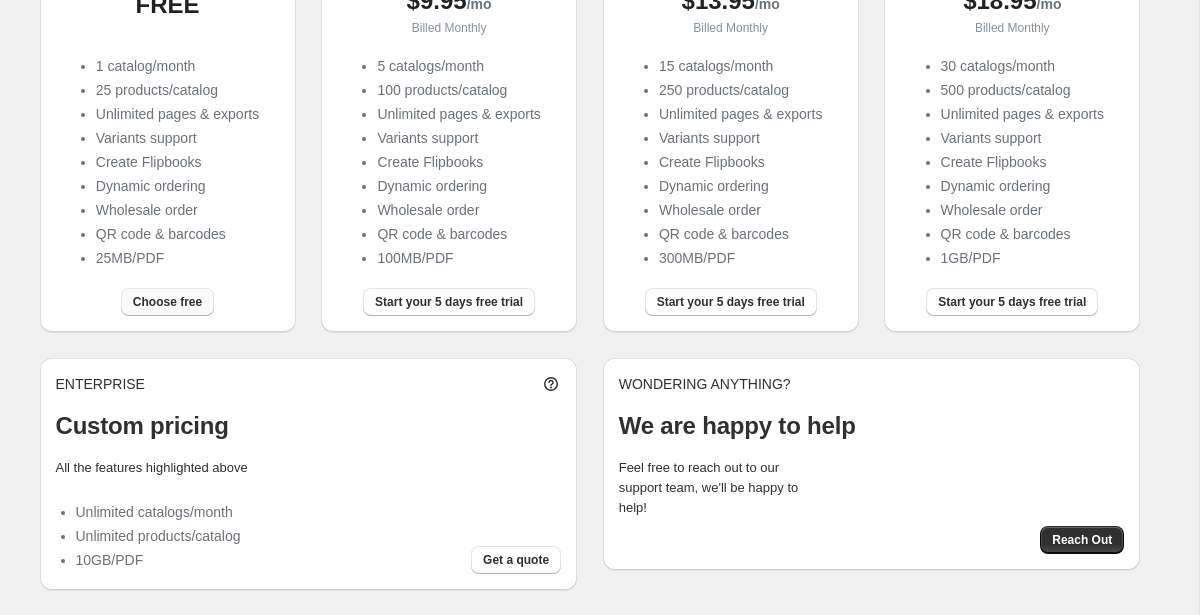 click on "Choose free" at bounding box center [167, 302] 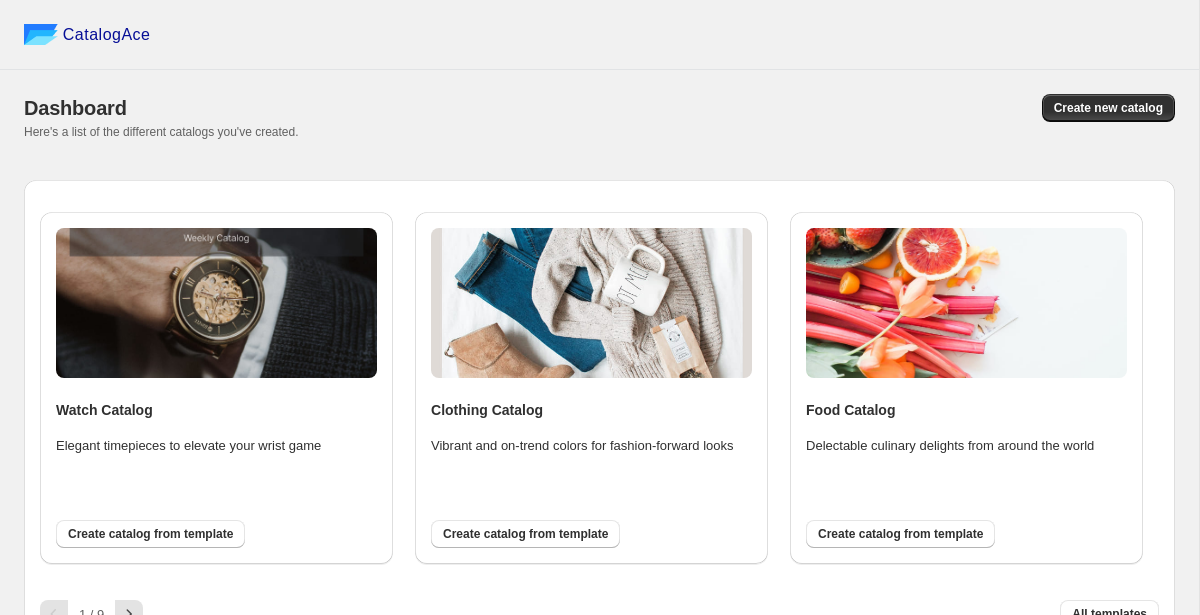 scroll, scrollTop: 29, scrollLeft: 0, axis: vertical 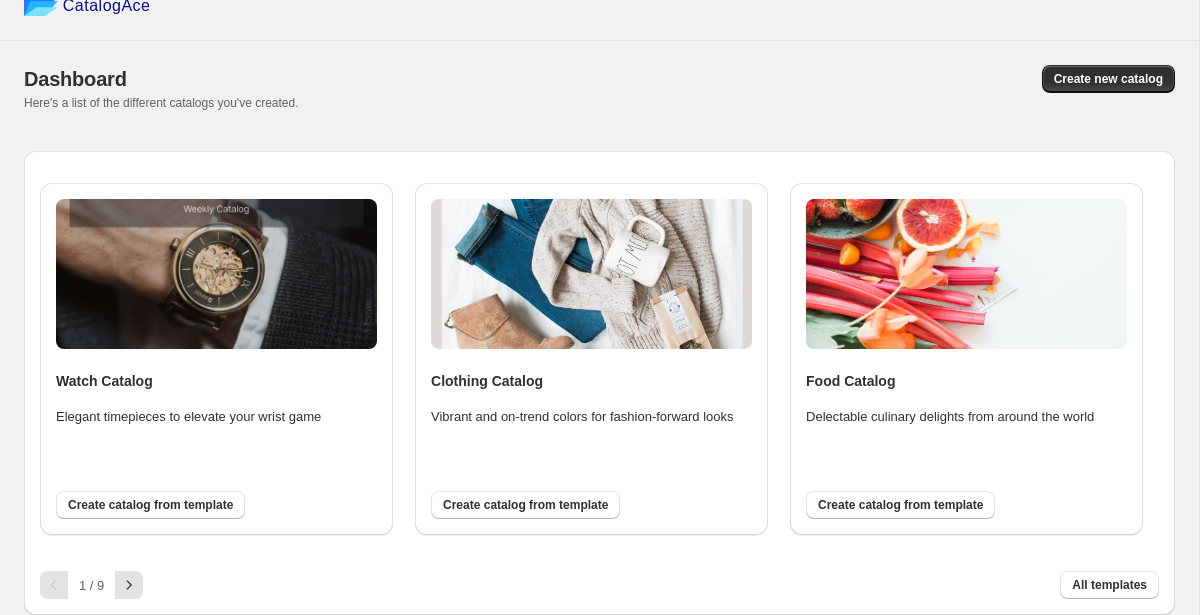 click on "1 / 9" at bounding box center [91, 585] 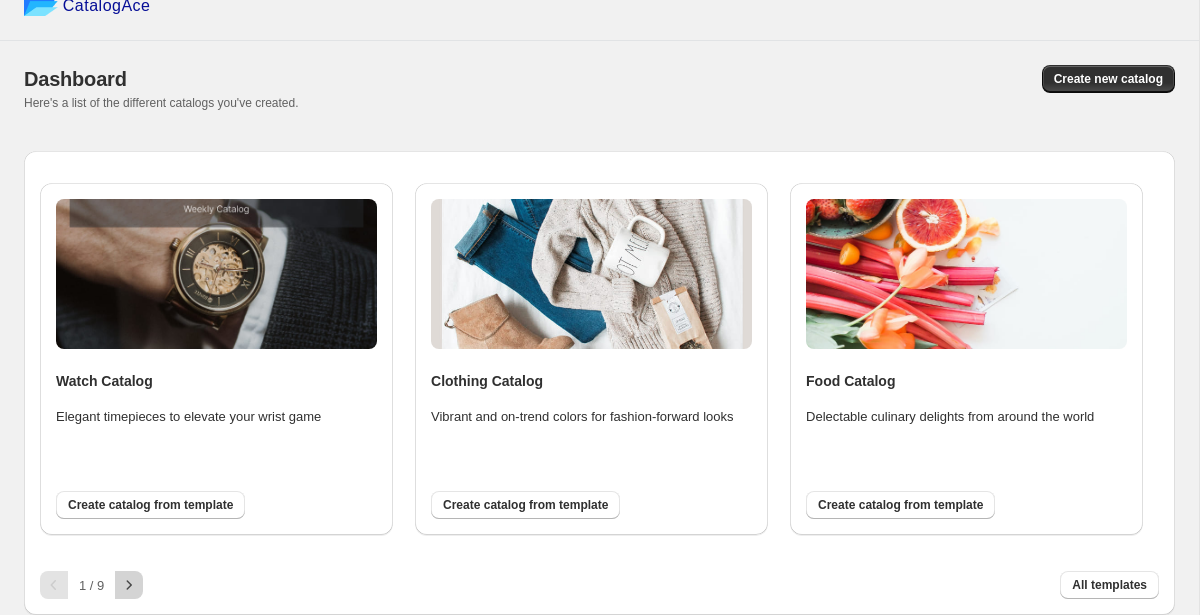 click 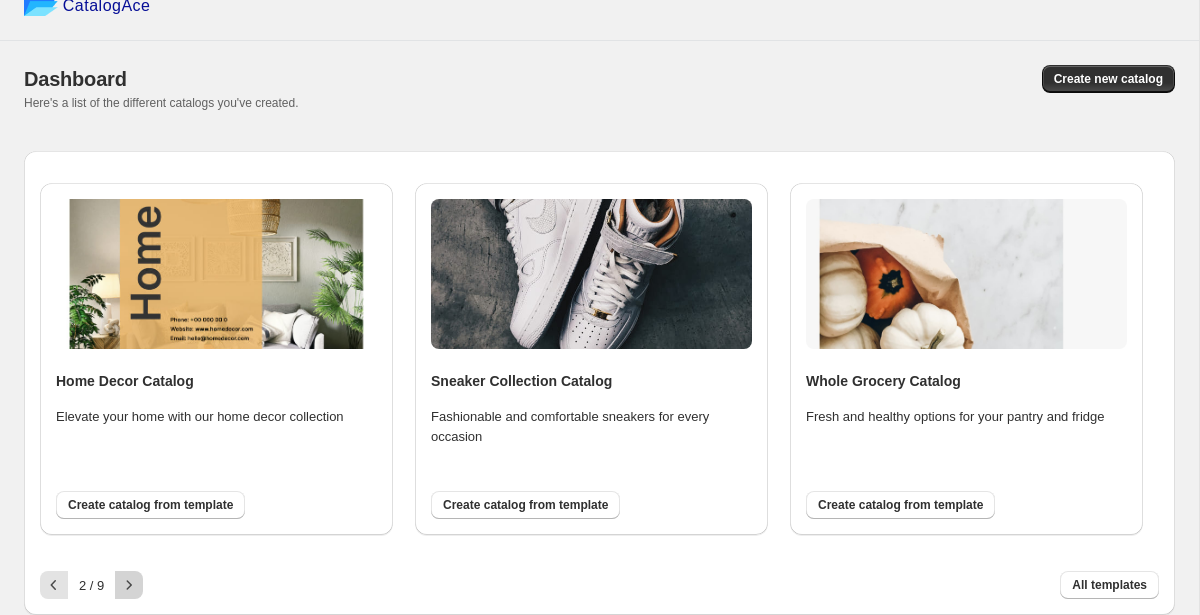 click 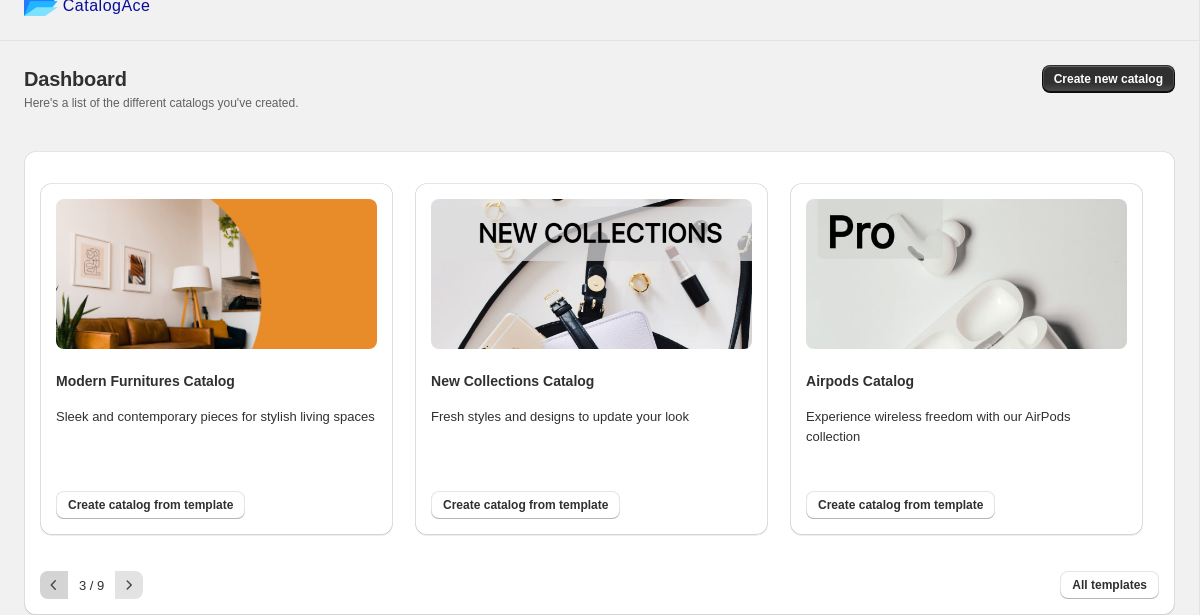 click 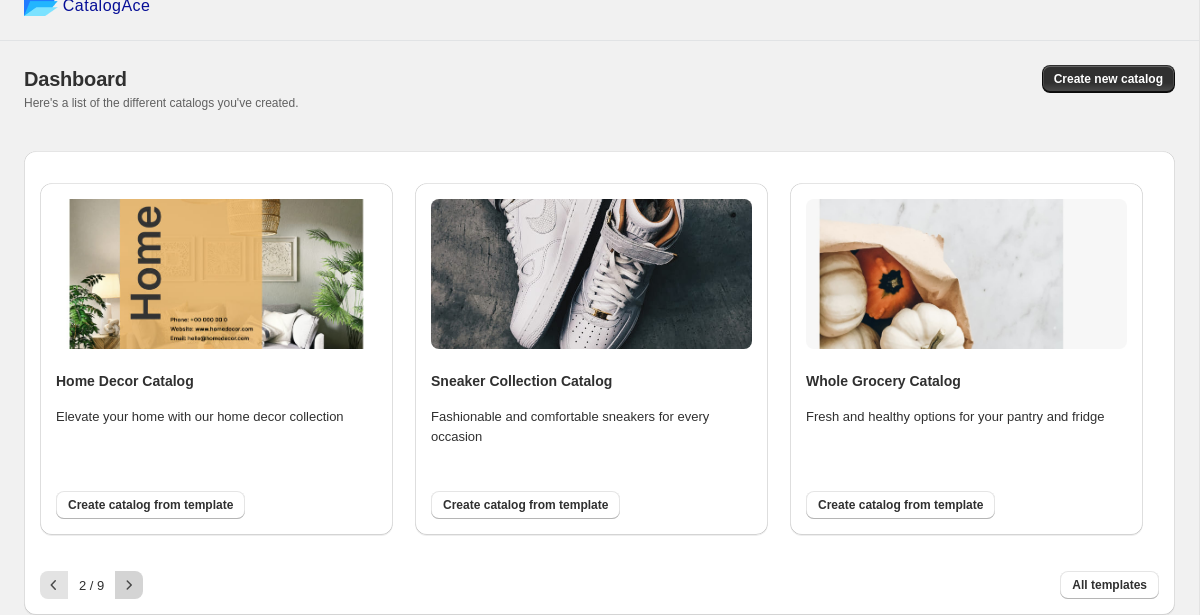 click 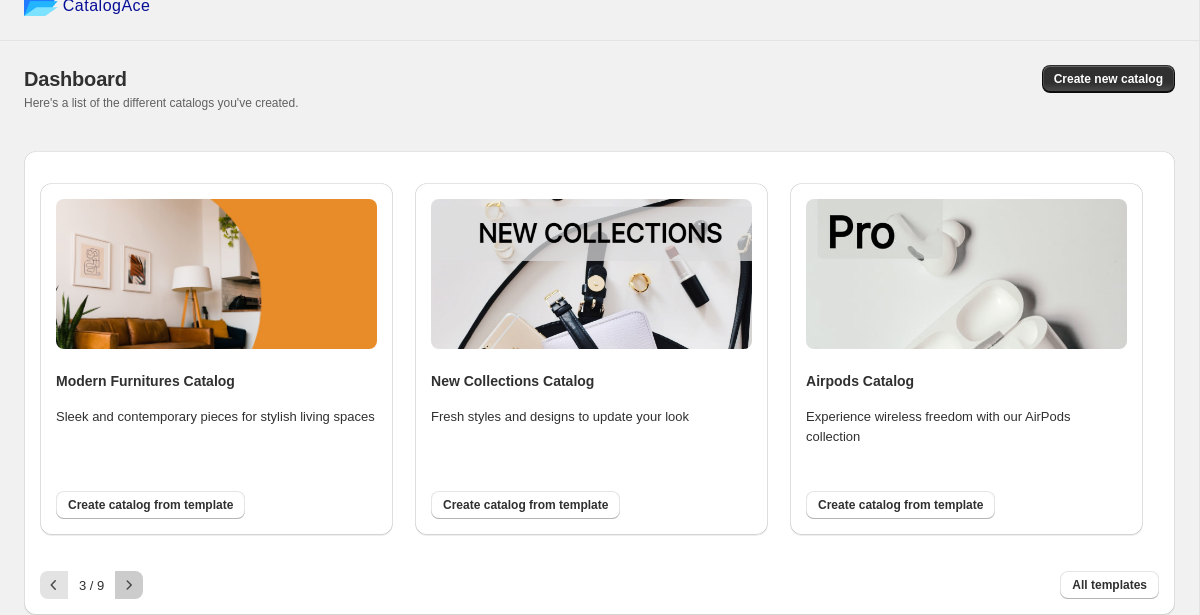 click 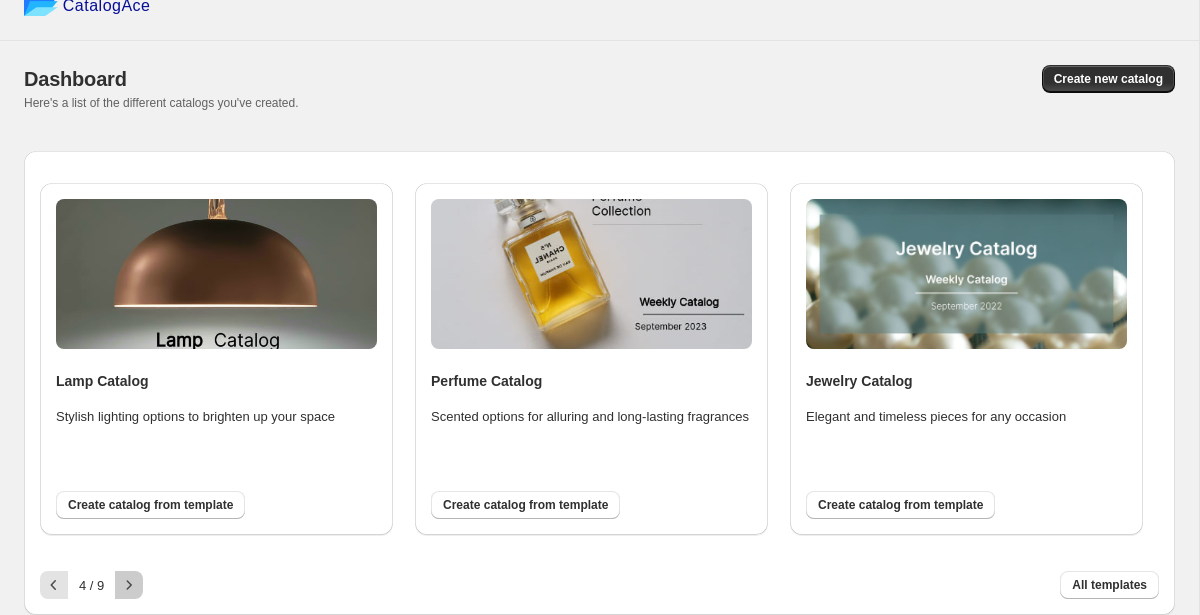 click 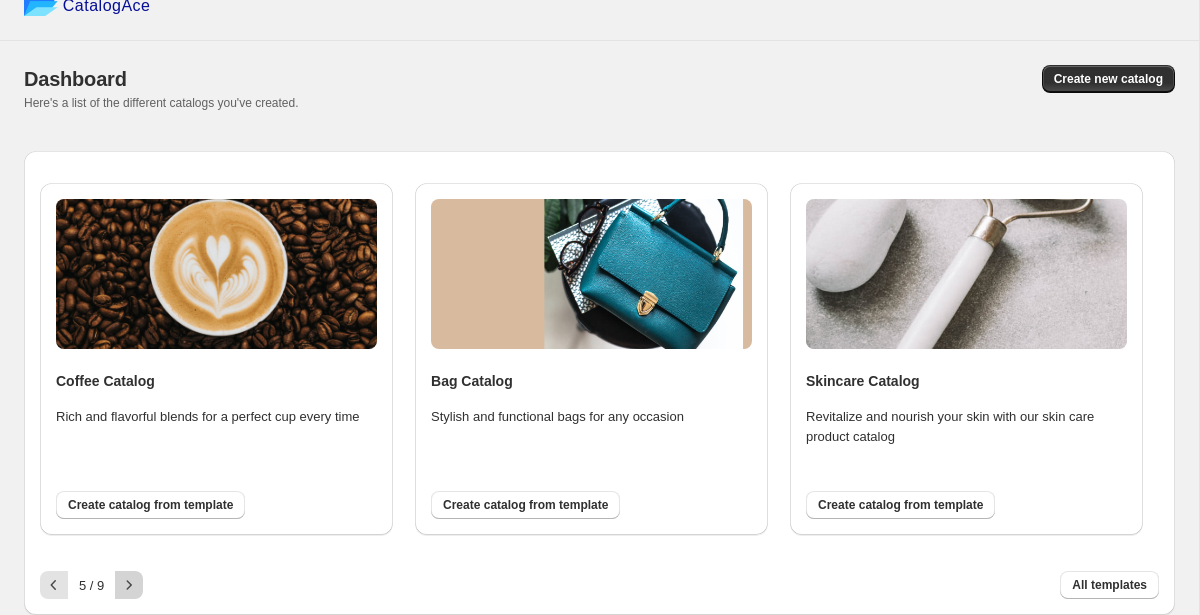 click 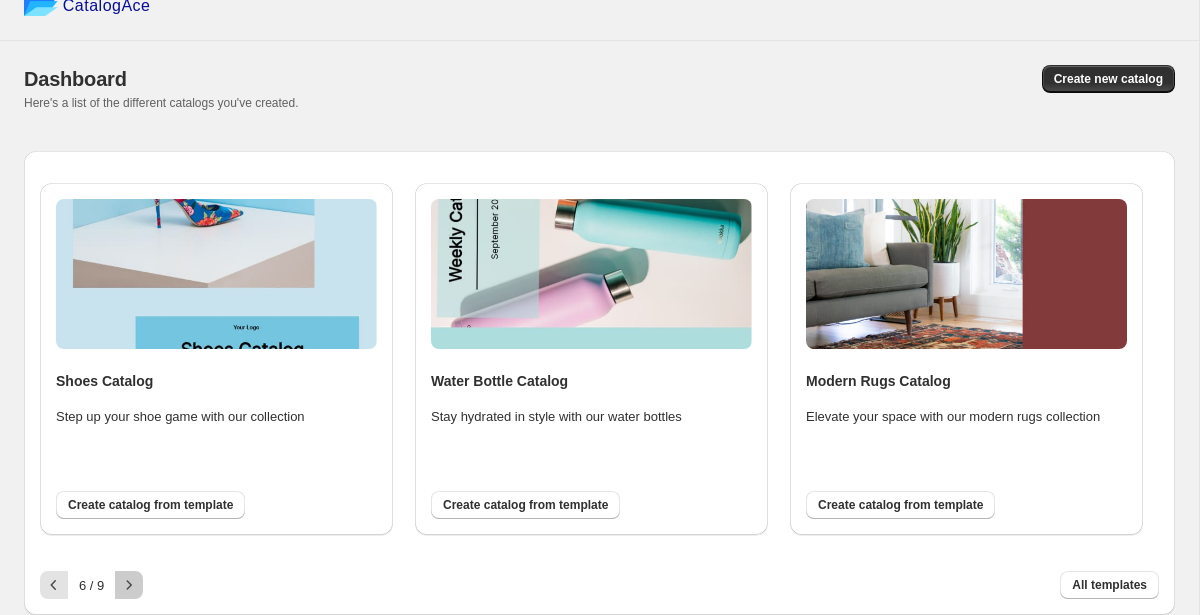 click 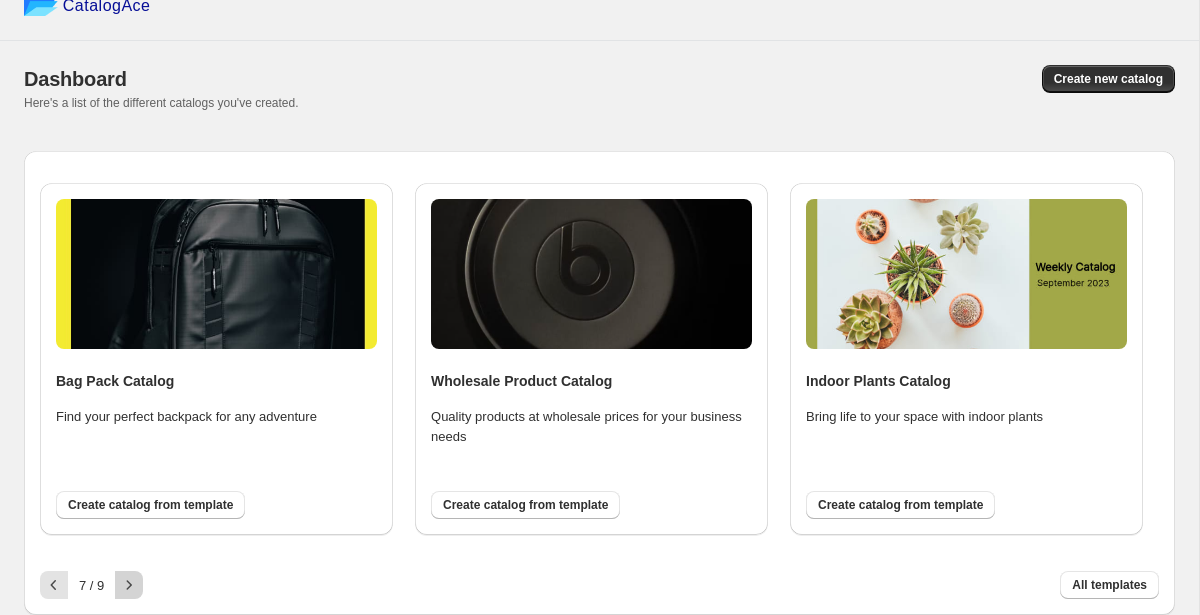 click 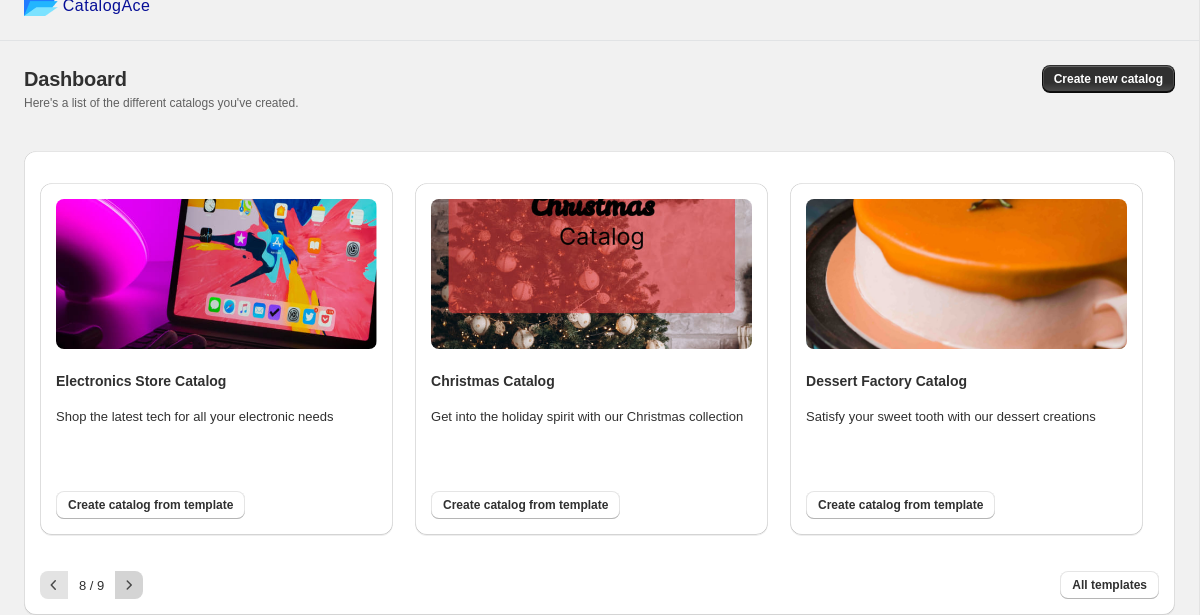 click 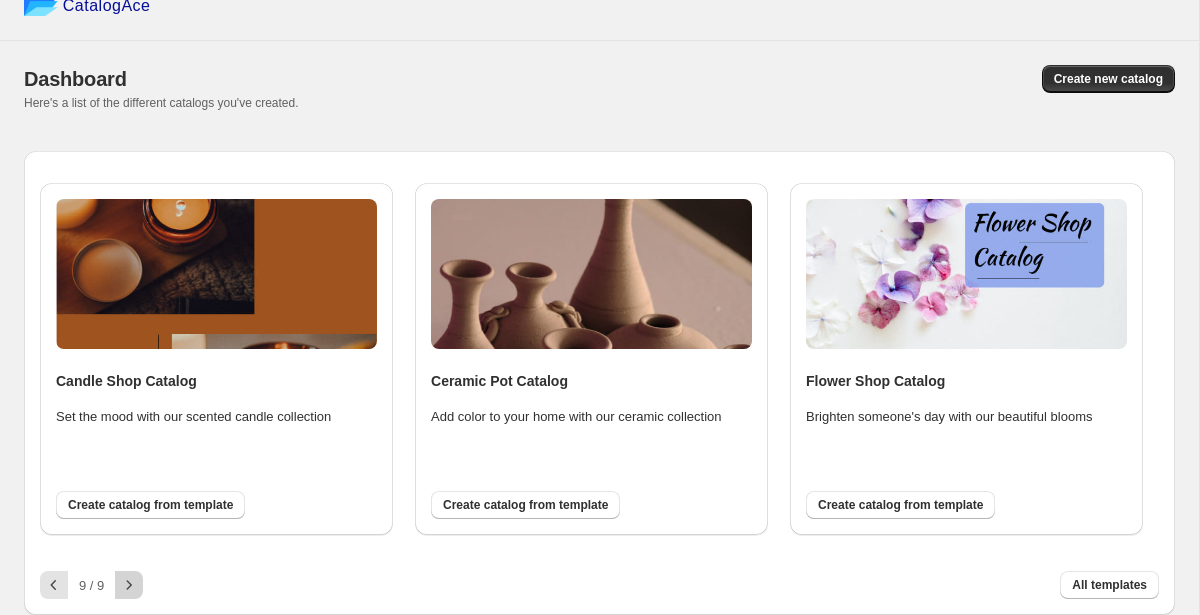 click at bounding box center (129, 585) 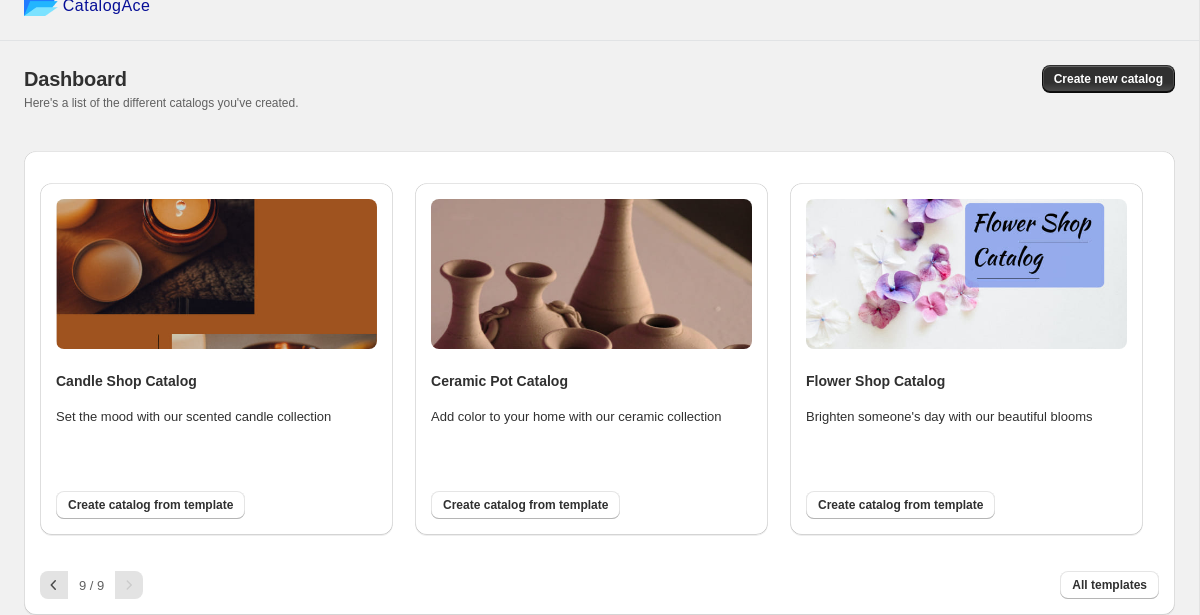 click on "9 / 9" at bounding box center [91, 585] 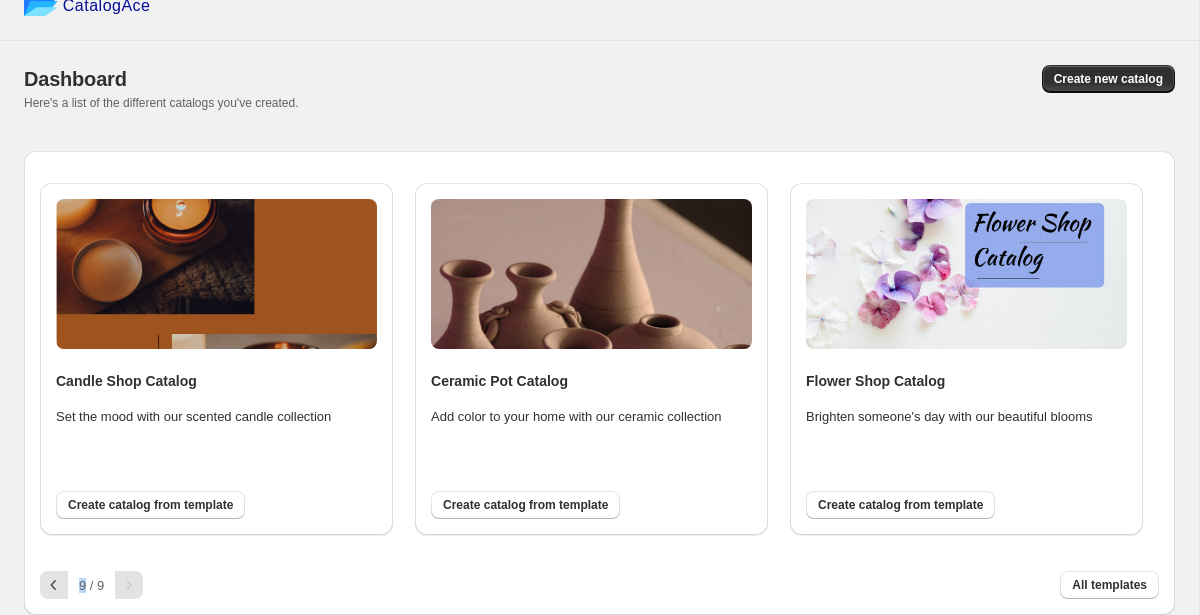 click on "9 / 9" at bounding box center [91, 585] 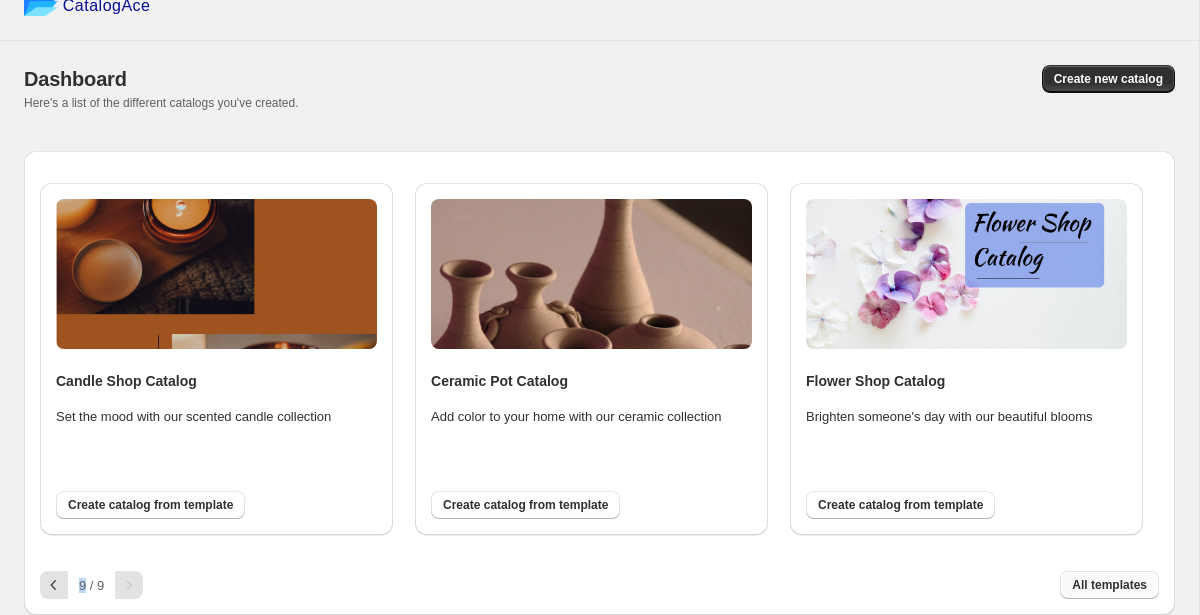 click on "All templates" at bounding box center (1109, 585) 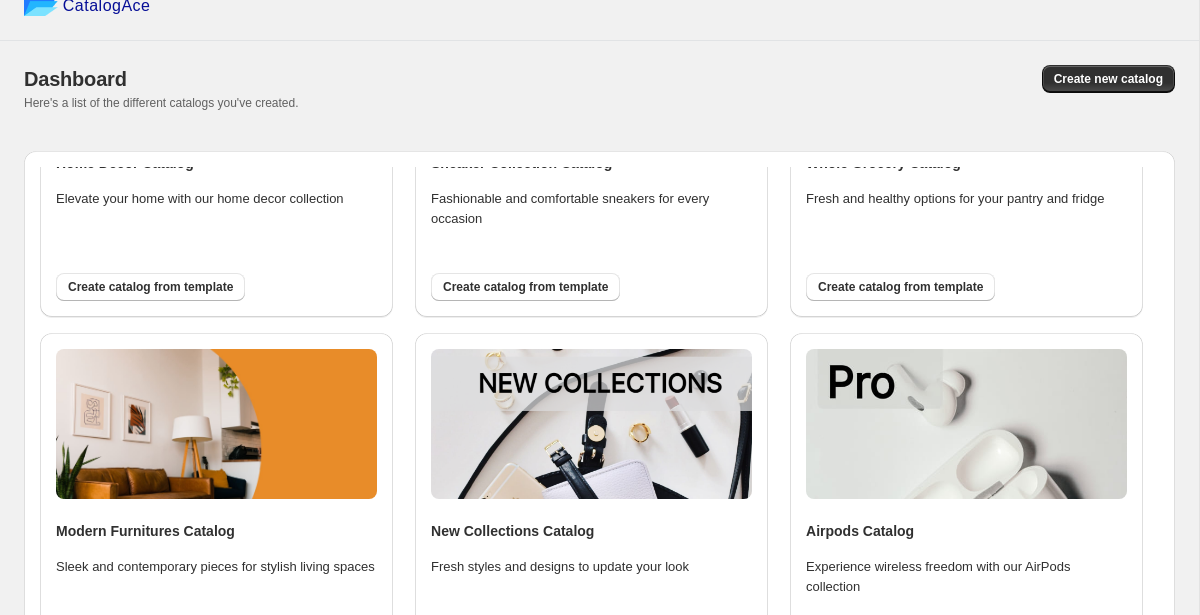 scroll, scrollTop: 587, scrollLeft: 0, axis: vertical 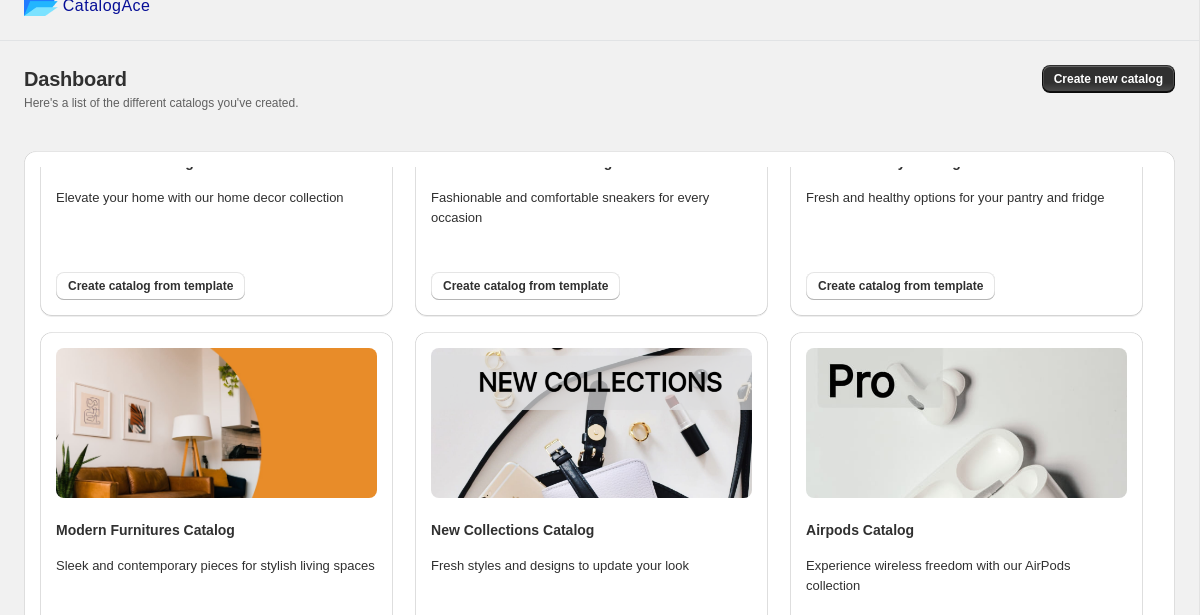 click on "Whole Grocery Catalog Fresh and healthy options for your pantry and fridge Create catalog from template" at bounding box center [966, 140] 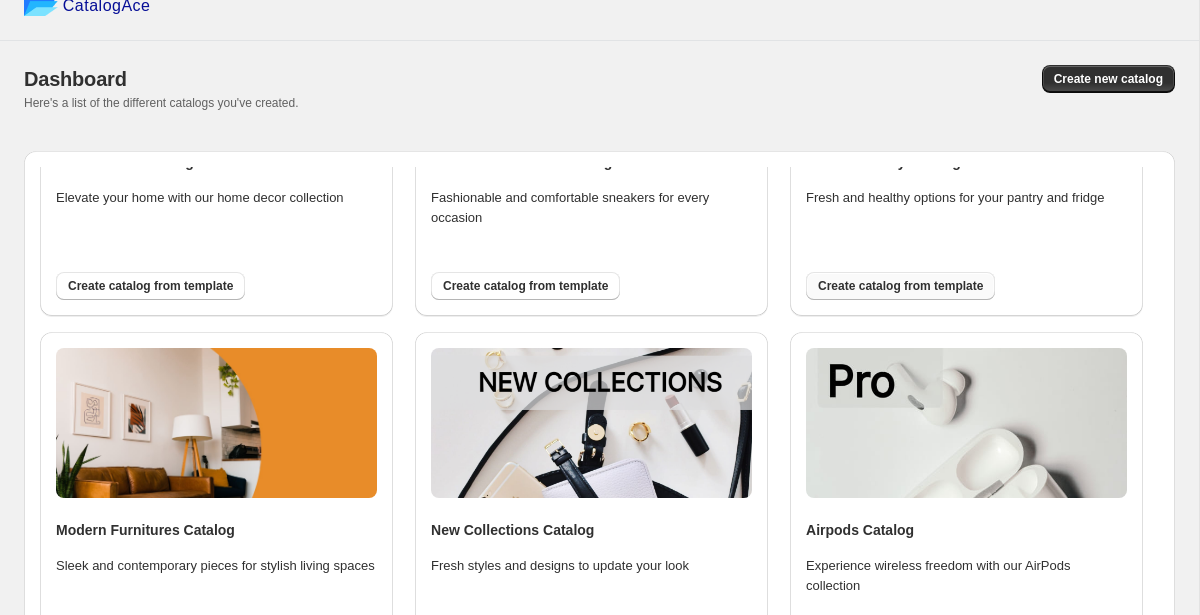 click on "Create catalog from template" at bounding box center [900, 286] 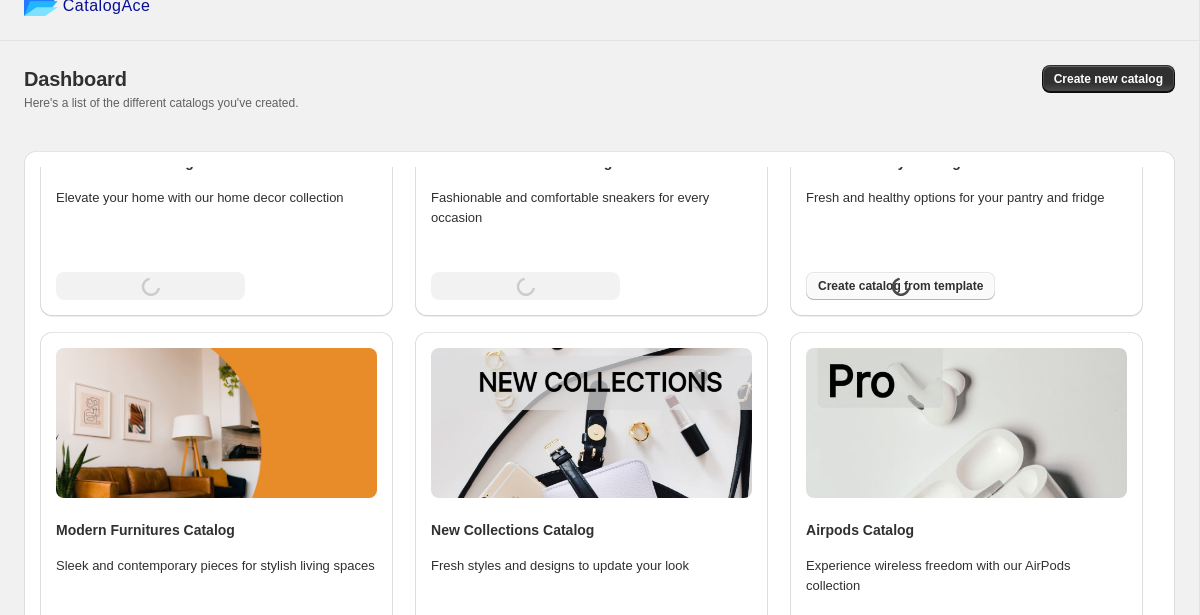 scroll, scrollTop: 0, scrollLeft: 0, axis: both 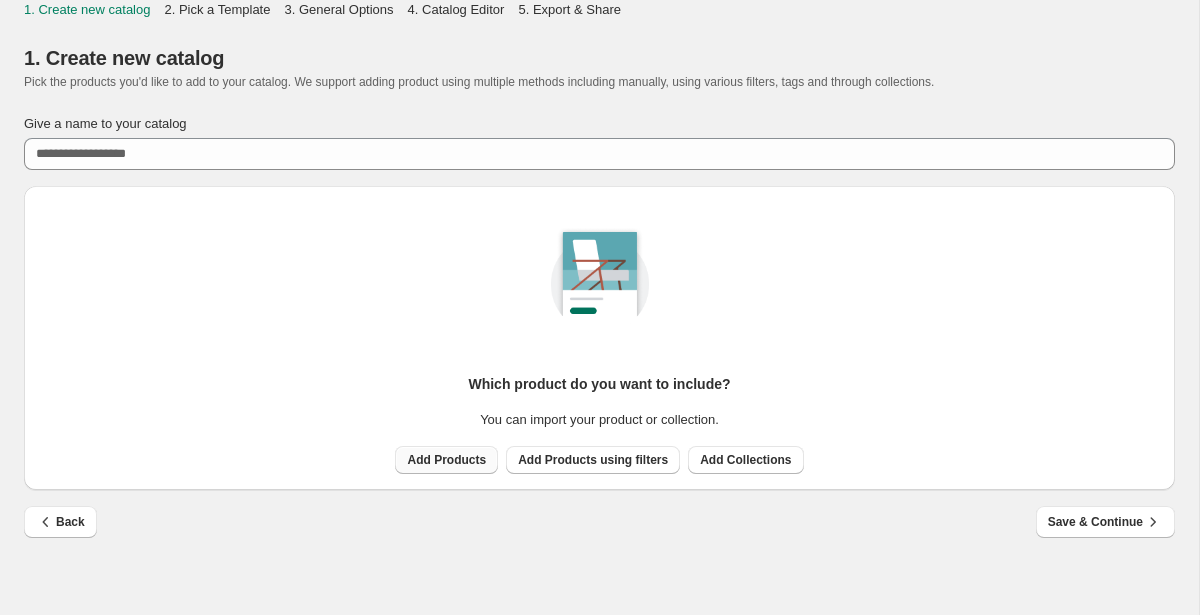 click on "Add Products" at bounding box center [446, 460] 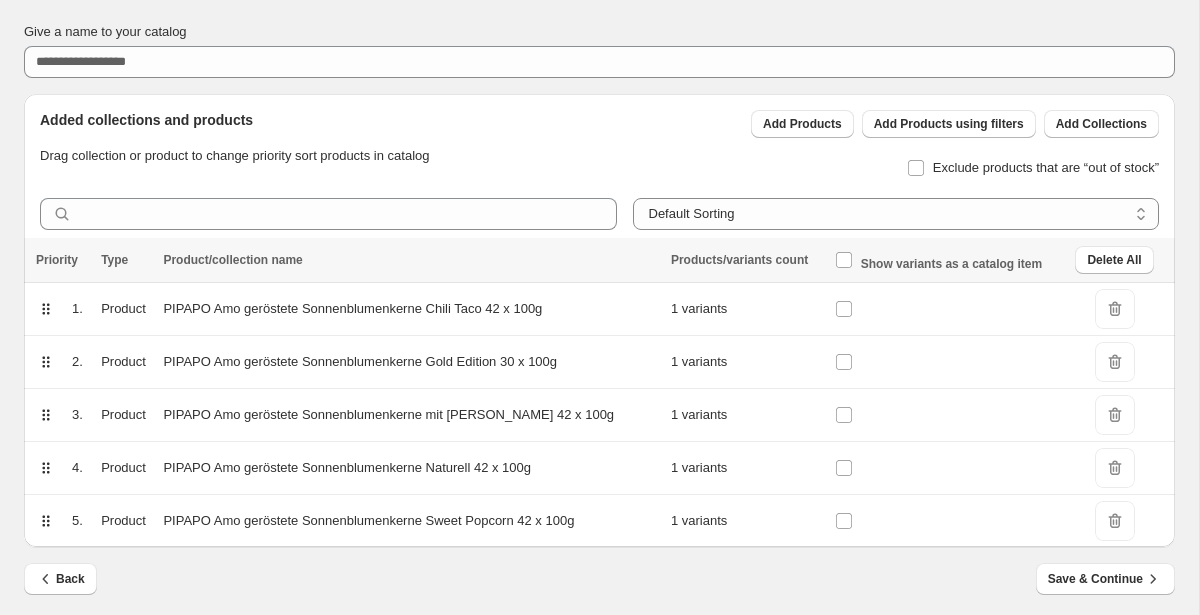 scroll, scrollTop: 97, scrollLeft: 0, axis: vertical 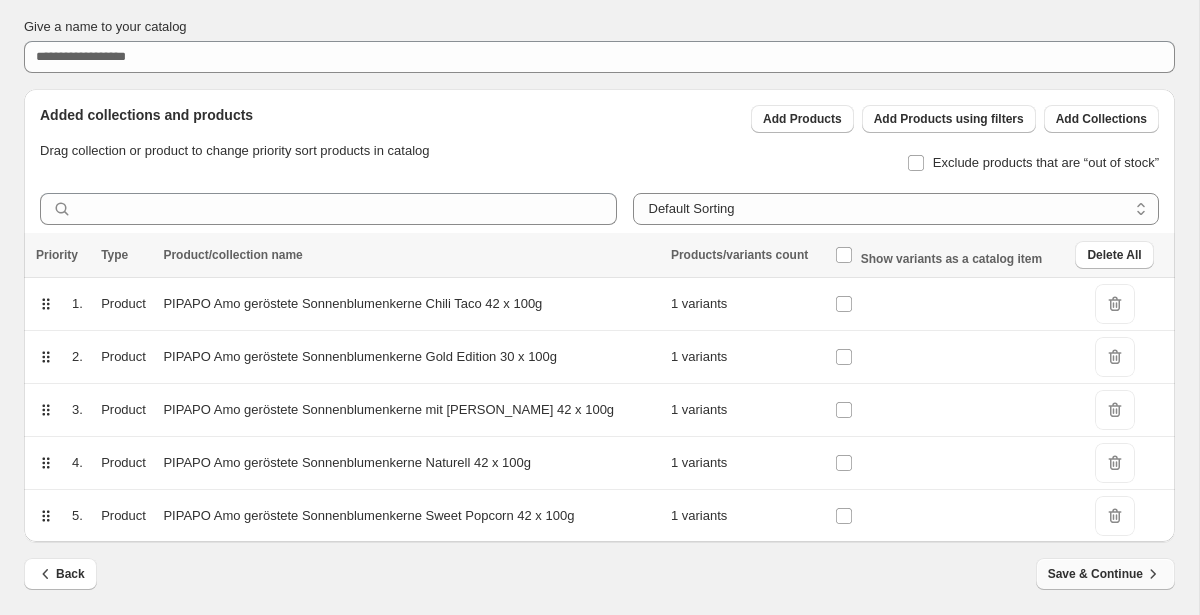 click on "Save & Continue" at bounding box center [1105, 574] 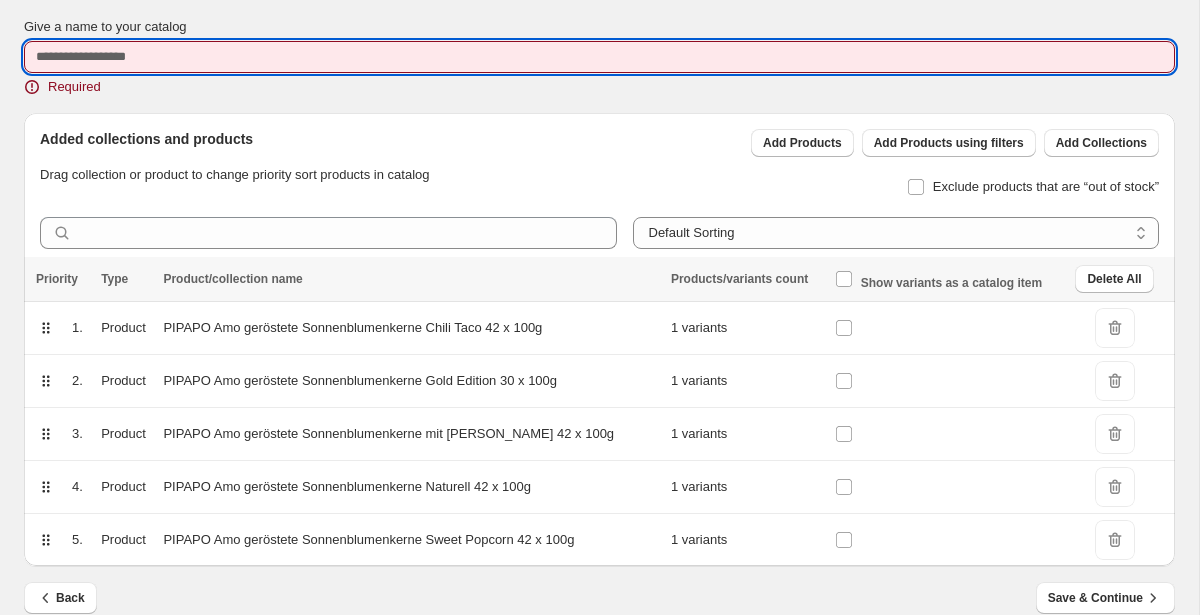 click on "Give a name to your catalog" at bounding box center [599, 57] 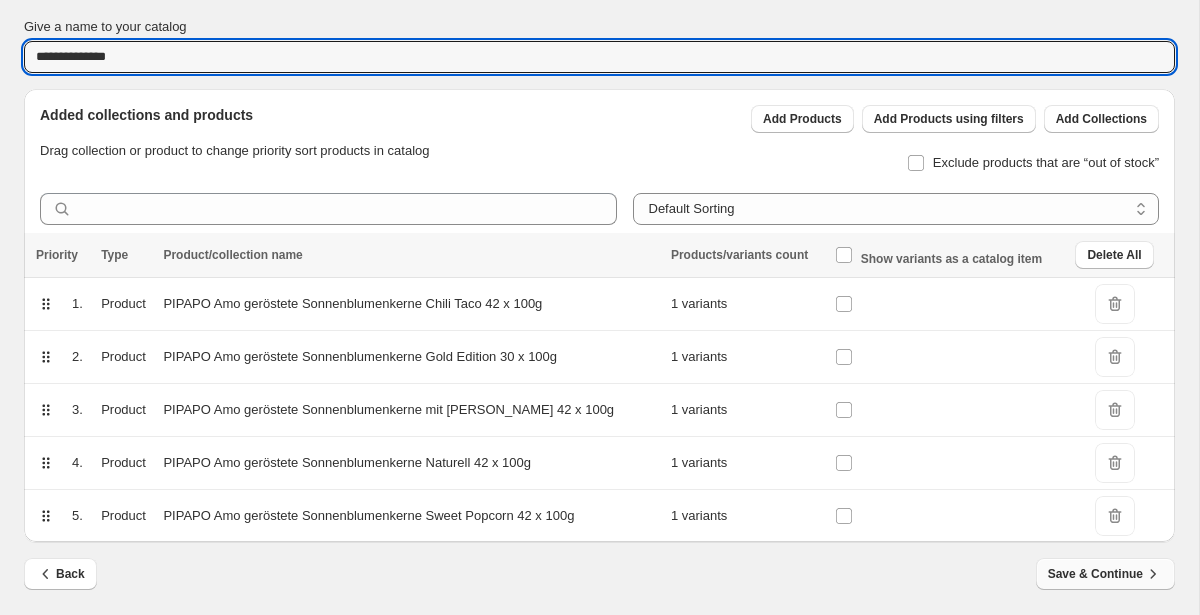 type on "**********" 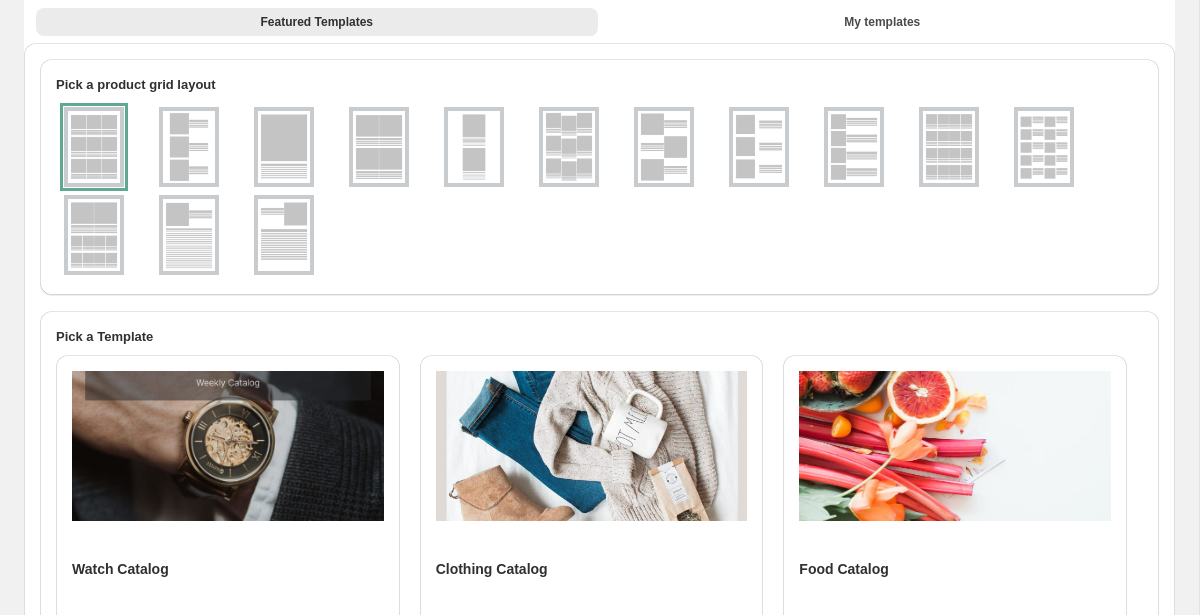 scroll, scrollTop: 0, scrollLeft: 0, axis: both 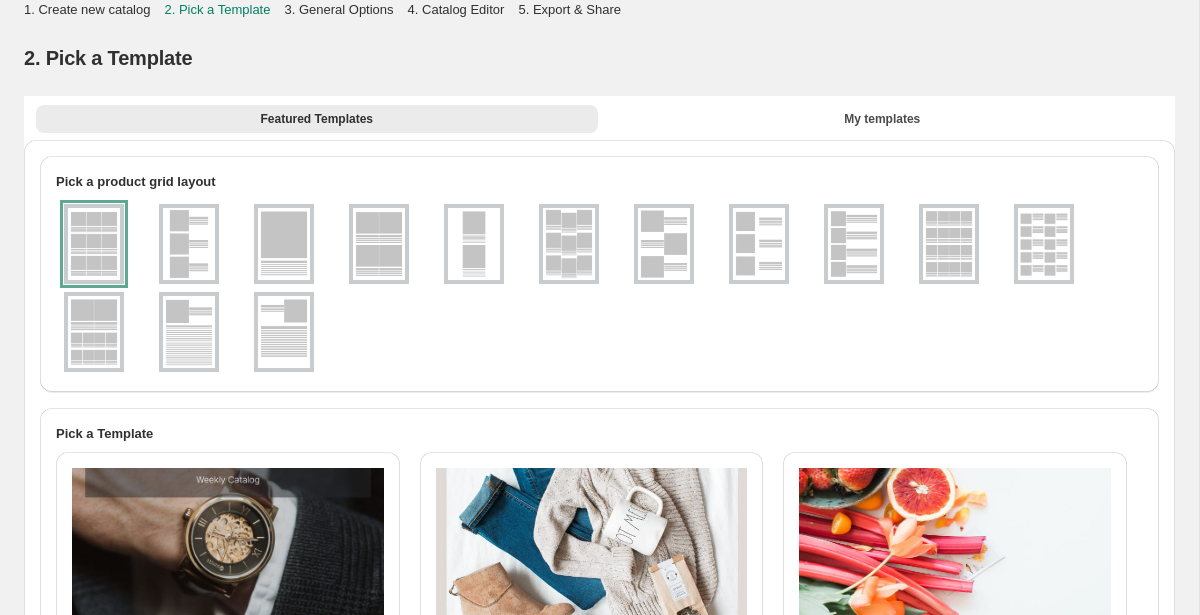 click at bounding box center [1044, 244] 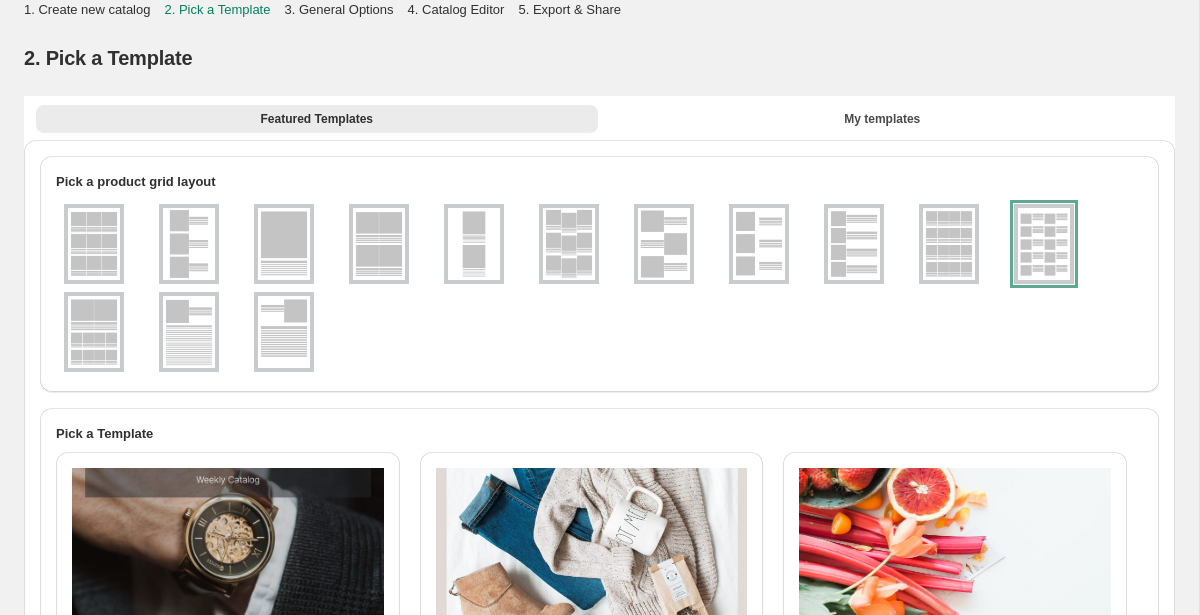 scroll, scrollTop: 80, scrollLeft: 0, axis: vertical 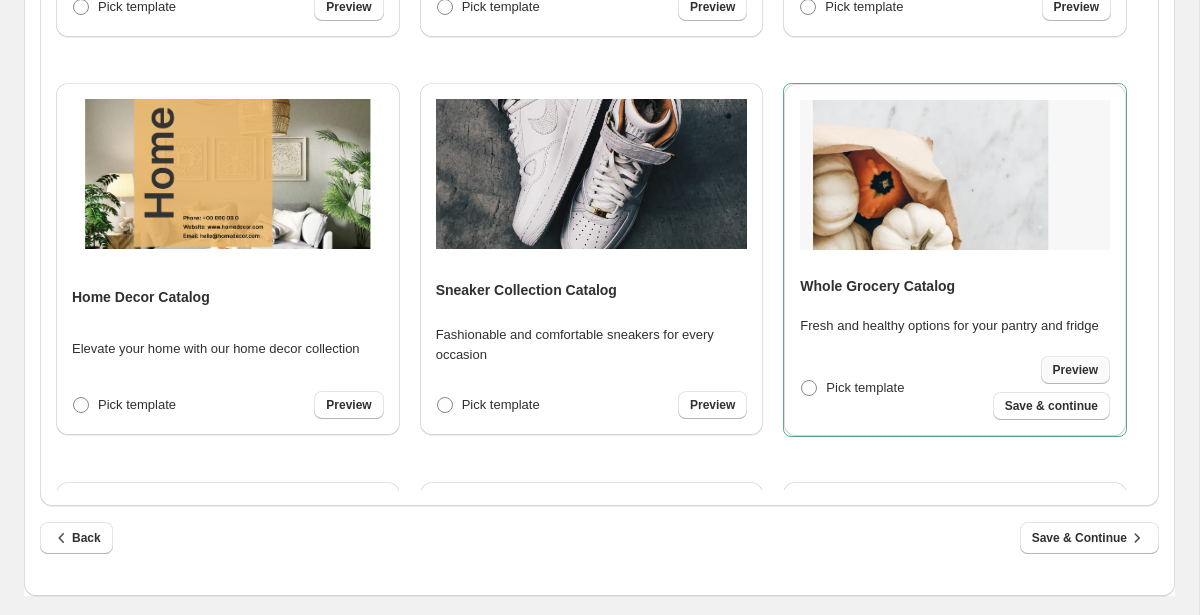click on "Preview" at bounding box center [1075, 370] 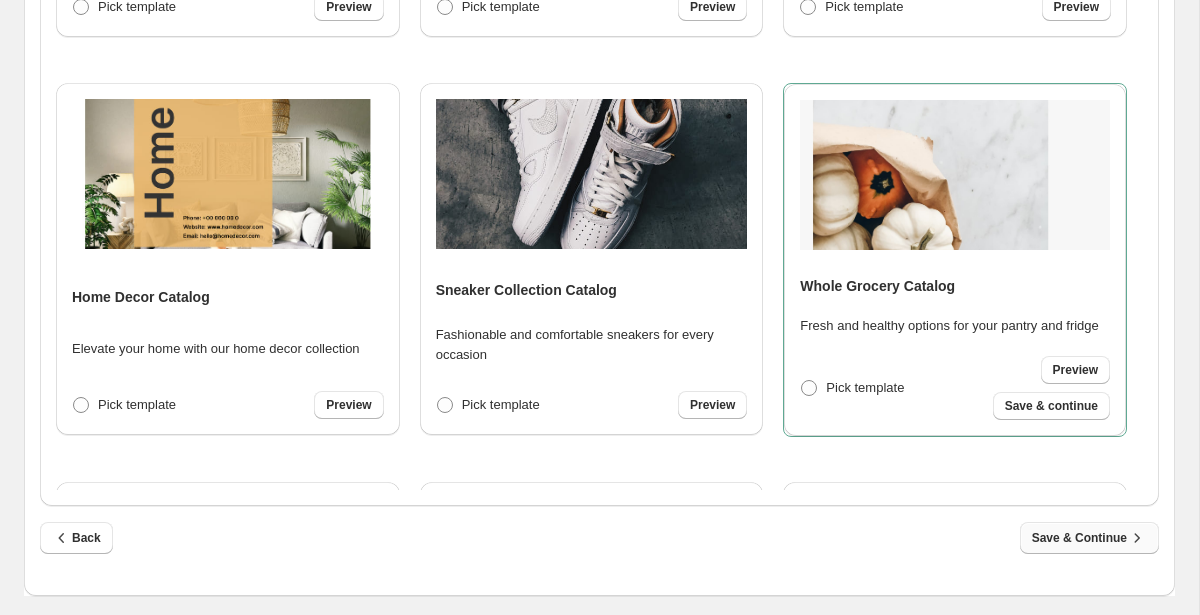 click on "Save & Continue" at bounding box center (1089, 538) 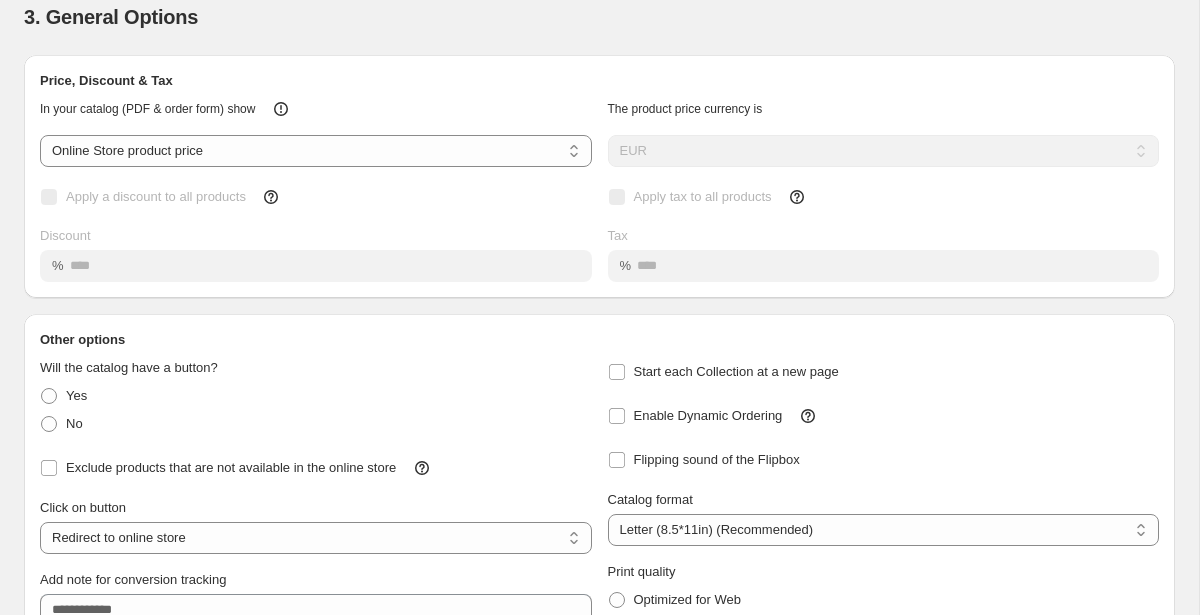 scroll, scrollTop: 0, scrollLeft: 0, axis: both 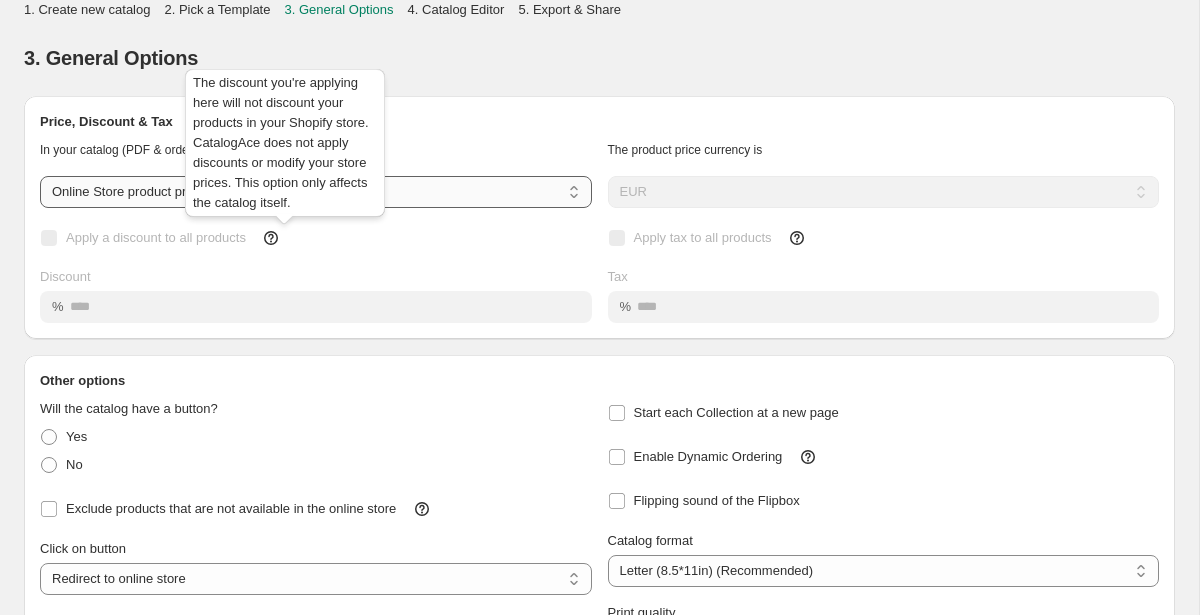 click on "**********" at bounding box center (316, 192) 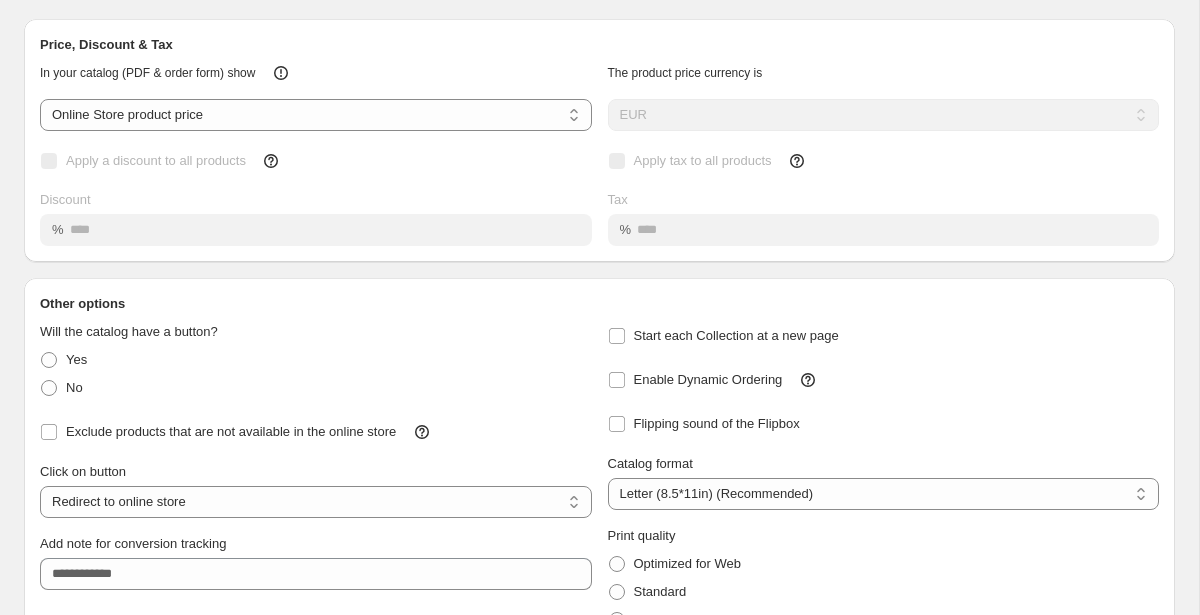 scroll, scrollTop: 134, scrollLeft: 0, axis: vertical 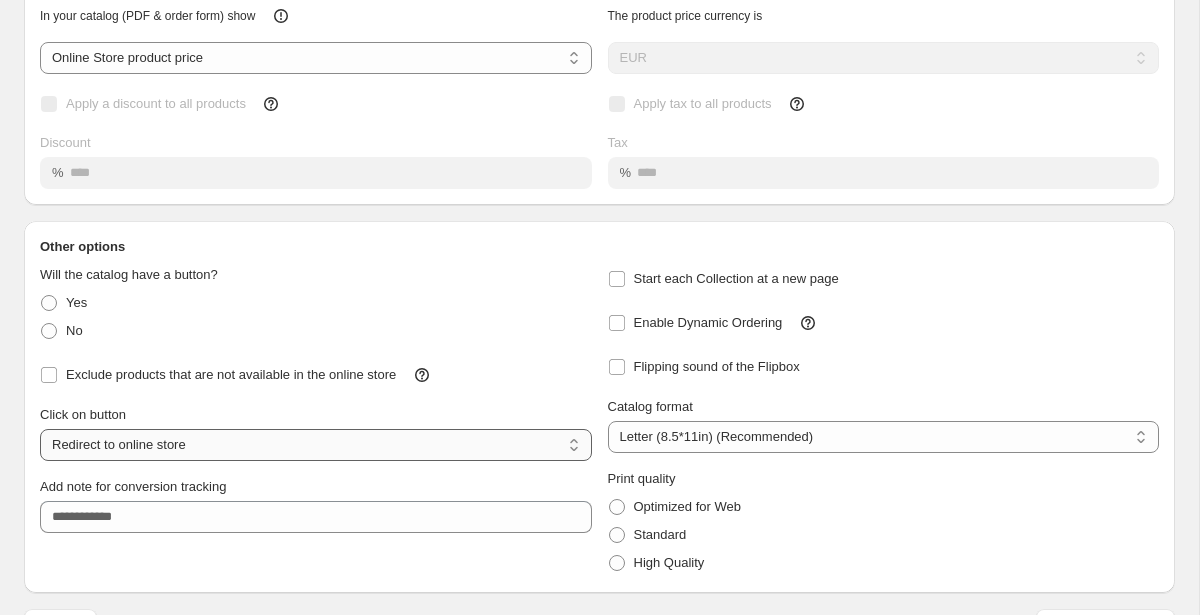 click on "**********" at bounding box center (316, 445) 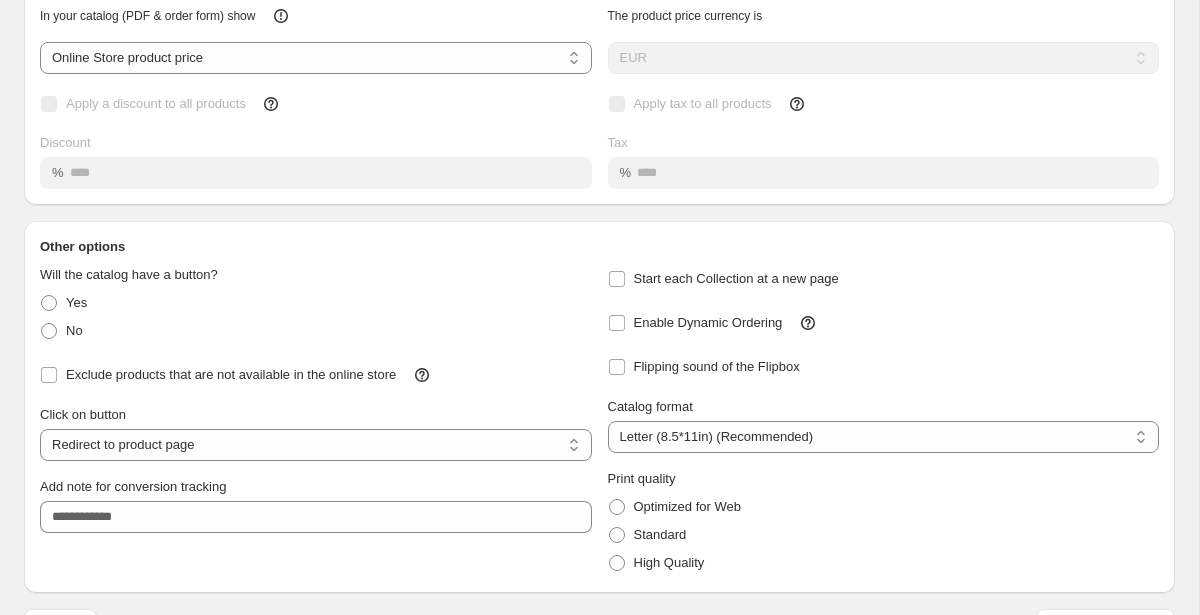 scroll, scrollTop: 186, scrollLeft: 0, axis: vertical 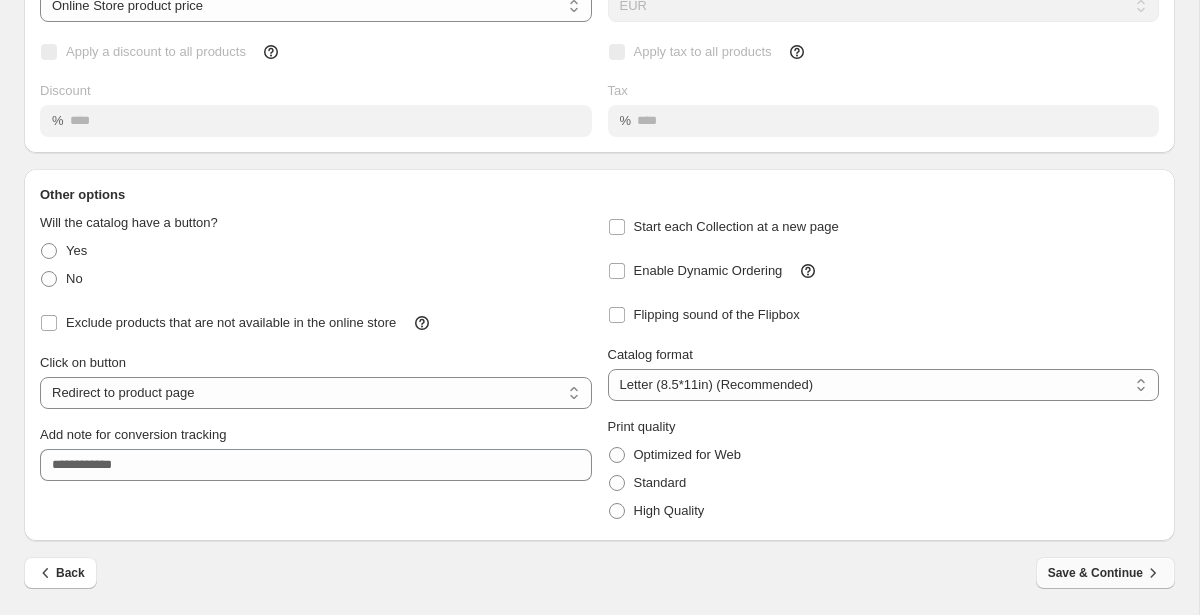 click on "Save & Continue" at bounding box center [1105, 573] 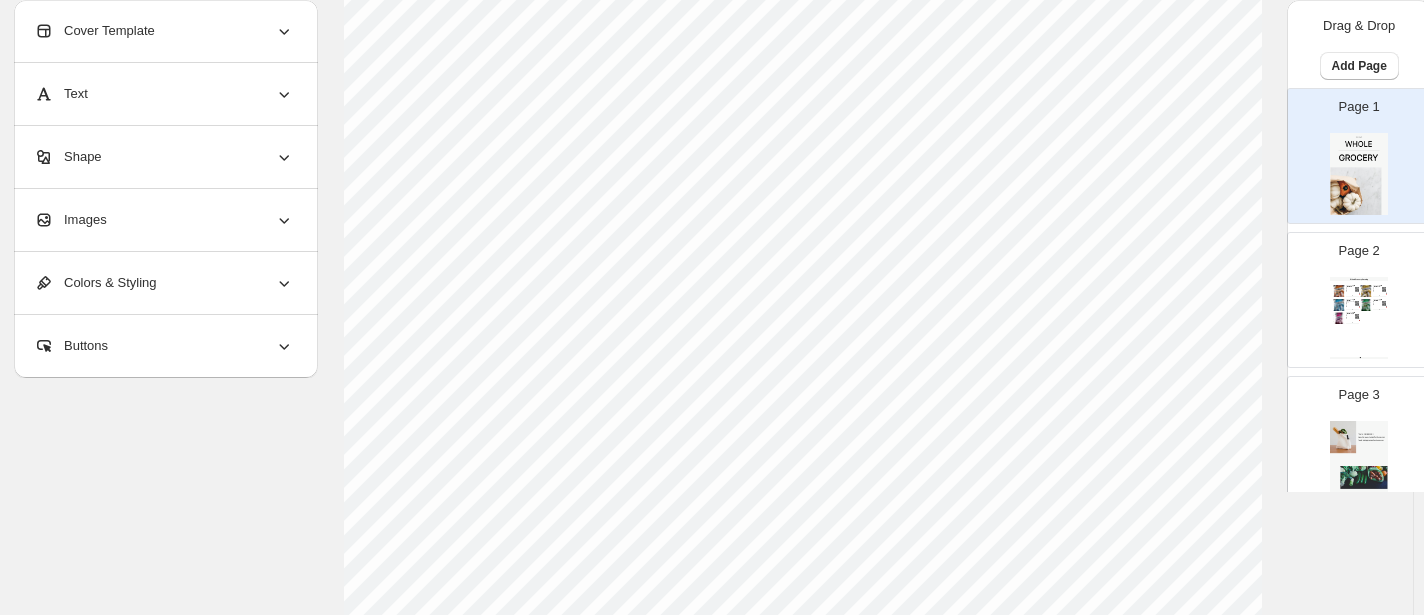 scroll, scrollTop: 362, scrollLeft: 17, axis: both 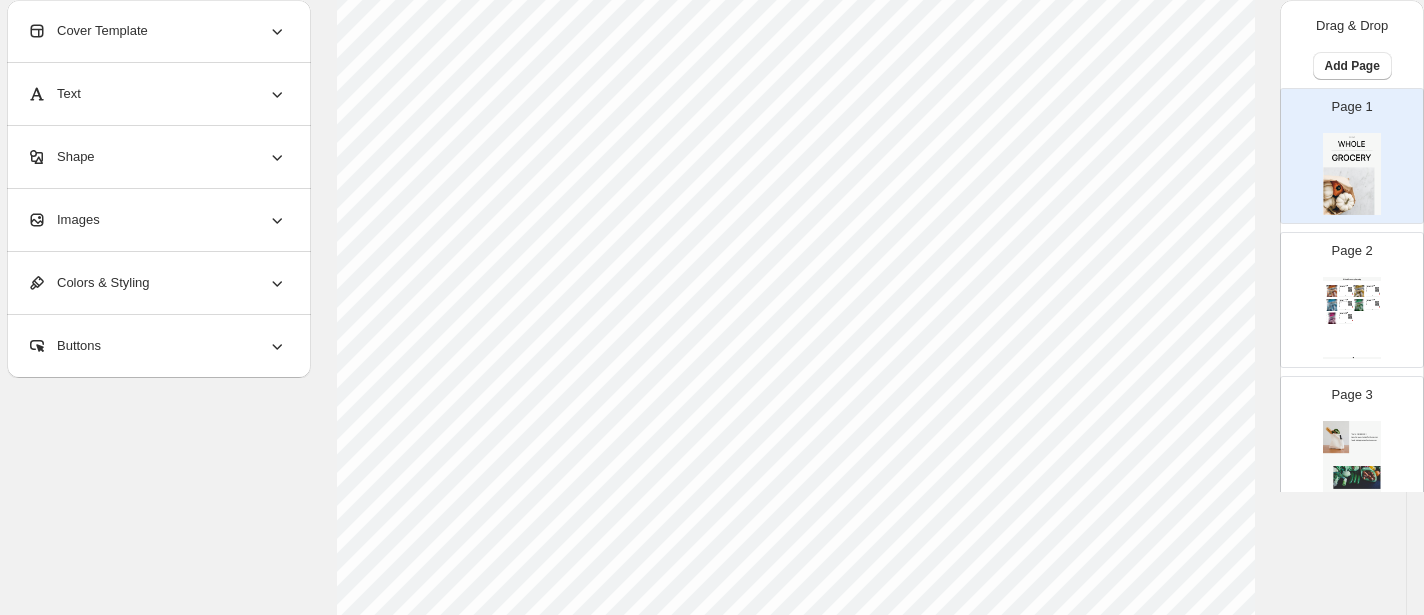 click on "Page 2 Whole Grocery Catalog PIPAPO Amo geröstete Sonnenblumenkerne Chili Taco 42... Stock Quantity:  49 SKU:  CK-10078 Weight:  0 Tags:   Brand:  Mein Shop Barcode №:  null Chips/Knabberartikel € null € 0.00 € 50.40 € 50.40 BUY NOW PIPAPO Amo geröstete Sonnenblumenkerne Gold Edition ... Stock Quantity:  41 SKU:  CK-10080 Weight:  0 Tags:   Brand:  Mein Shop Barcode №:  null Chips/Knabberartikel € null € 0.00 € 38.00 € 38.00 BUY NOW PIPAPO Amo geröstete Sonnenblumenkerne mit [PERSON_NAME] 42 x... Stock Quantity:  7 SKU:  CK-10076 Weight:  0 Tags:   Brand:  Mein Shop Barcode №:  null Chips/Knabberartikel € null € 0.00 € 50.40 € 50.40 BUY NOW PIPAPO Amo geröstete Sonnenblumenkerne Naturell 42 x... Stock Quantity:  9 SKU:  CK-10077 Weight:  0 Tags:   Brand:  Mein Shop Barcode №:  null Chips/Knabberartikel € null € 0.00 € 50.40 € 50.40 BUY NOW PIPAPO Amo geröstete Sonnenblumenkerne Sweet Popcorn... Stock Quantity:  2 SKU:  CK-10075 Weight:  0 Tags:   Brand:  Mein Shop € null" at bounding box center (1344, 292) 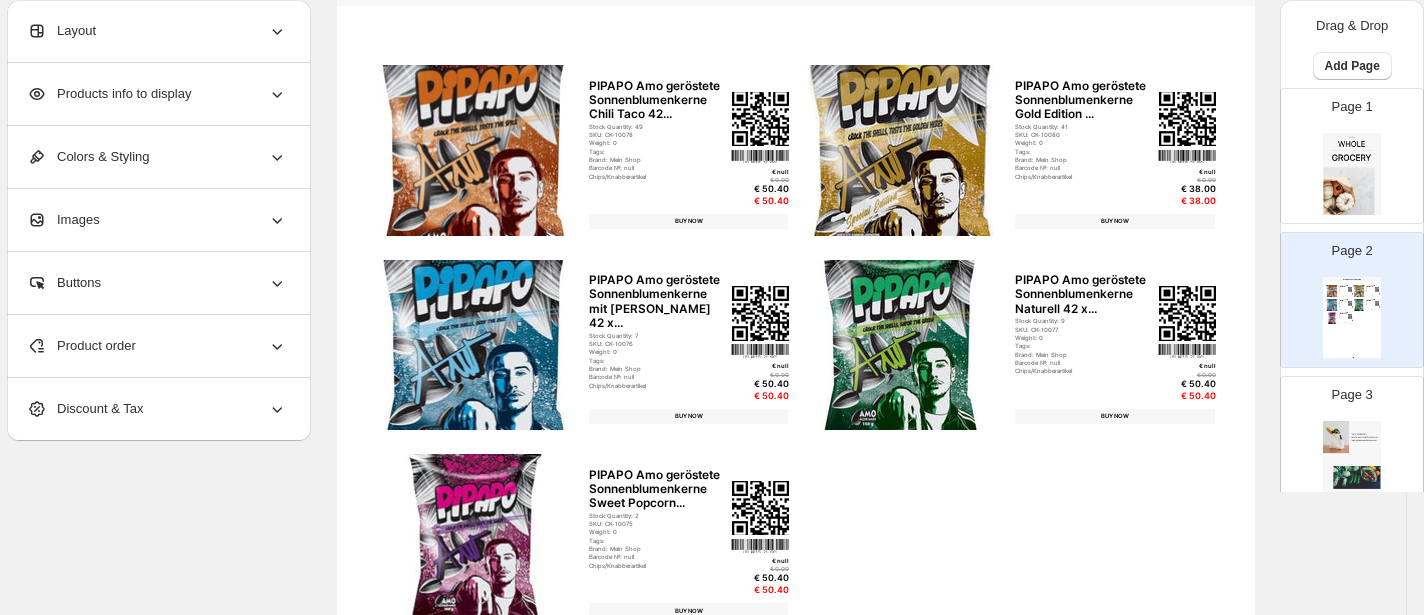 scroll, scrollTop: 215, scrollLeft: 17, axis: both 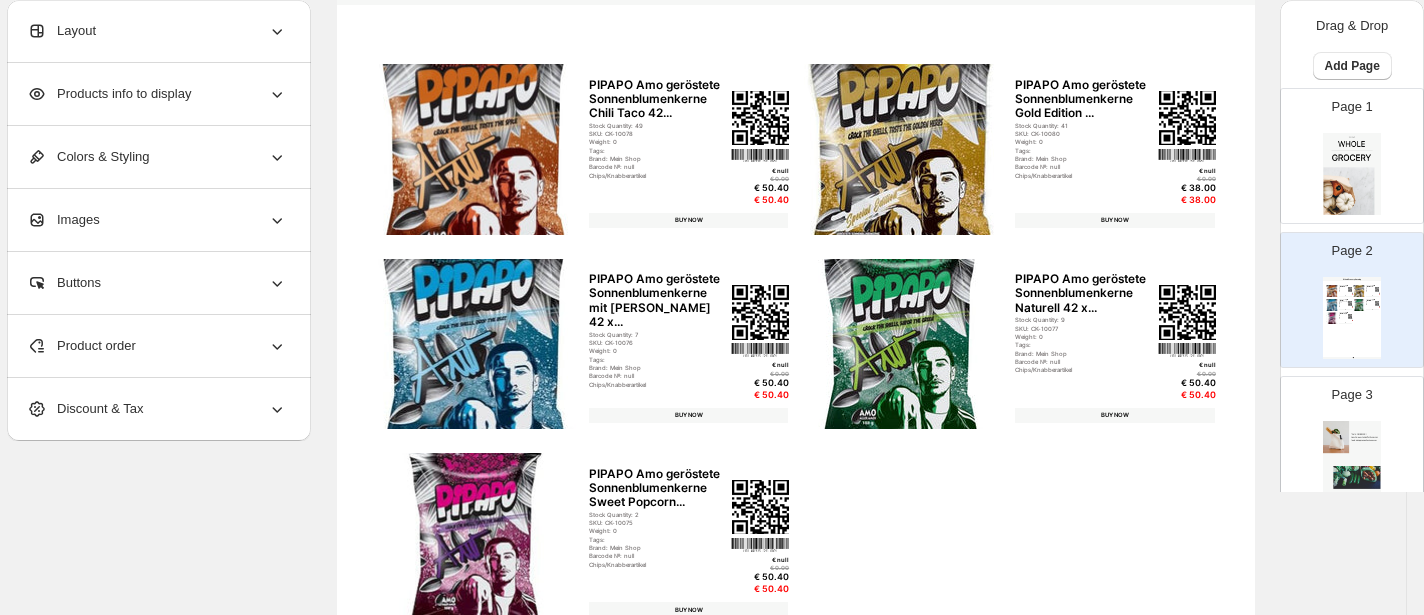 click at bounding box center [902, 149] 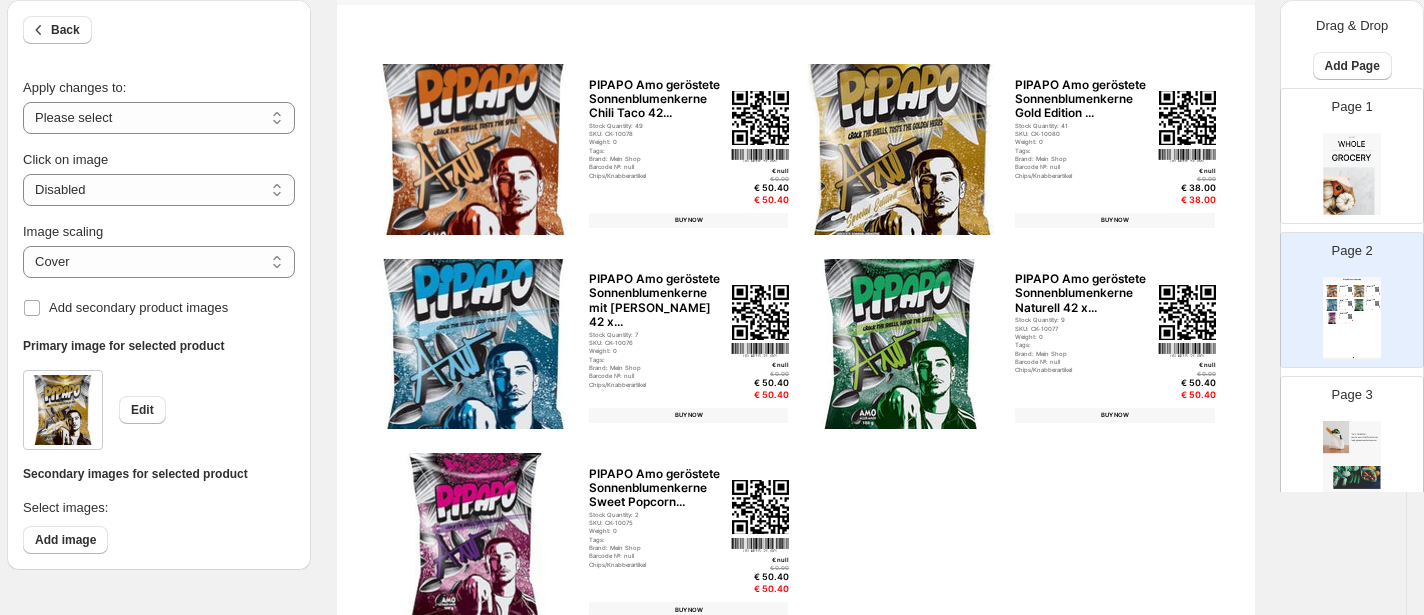 click at bounding box center [902, 344] 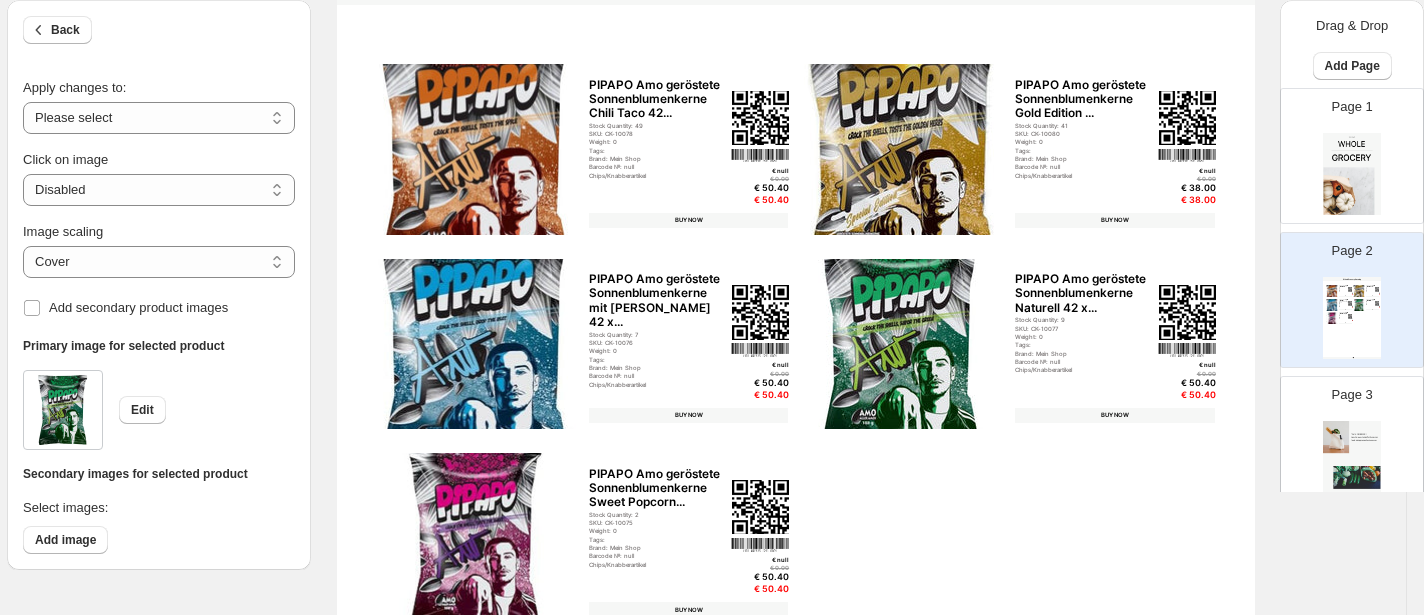 drag, startPoint x: 904, startPoint y: 340, endPoint x: 904, endPoint y: 353, distance: 13 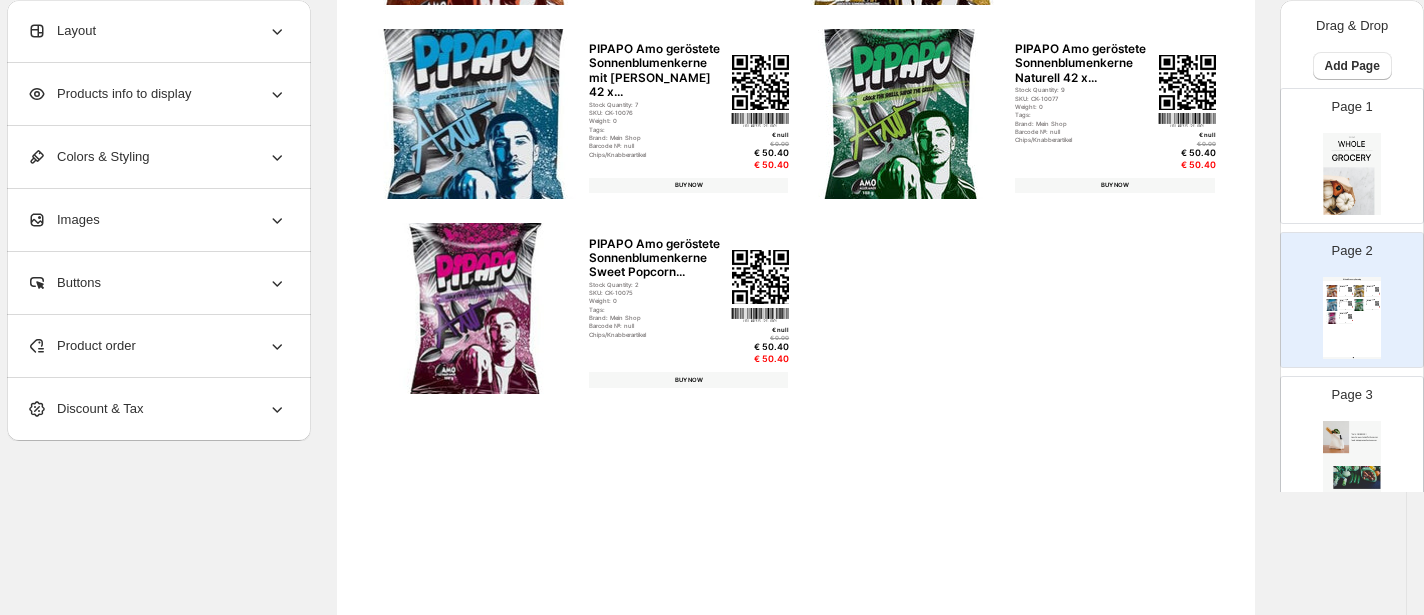 scroll, scrollTop: 450, scrollLeft: 17, axis: both 